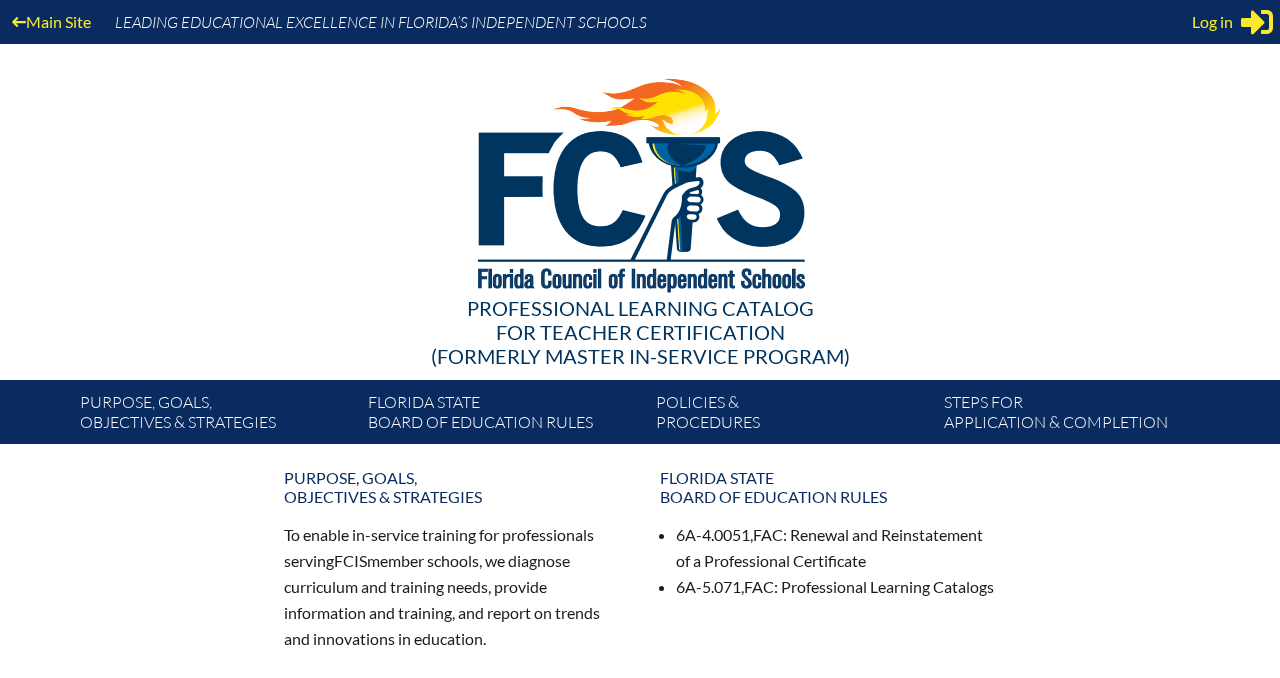 scroll, scrollTop: 0, scrollLeft: 0, axis: both 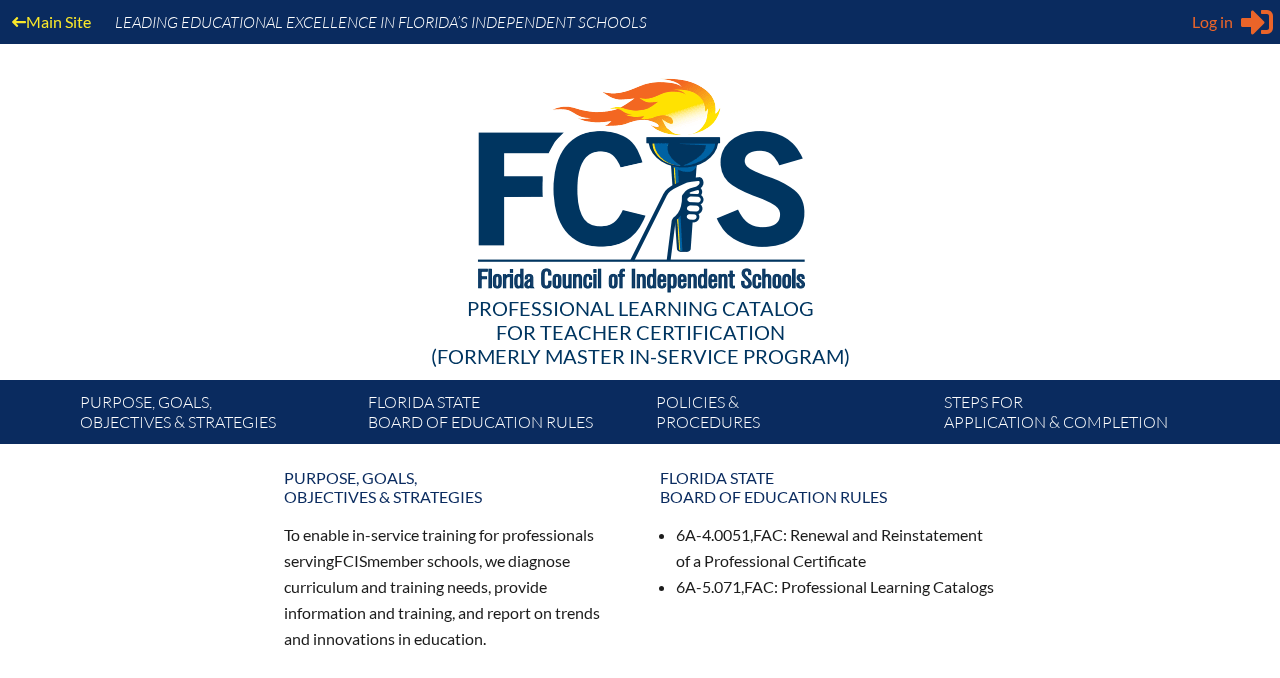 type on "[USERNAME]@[example.com]" 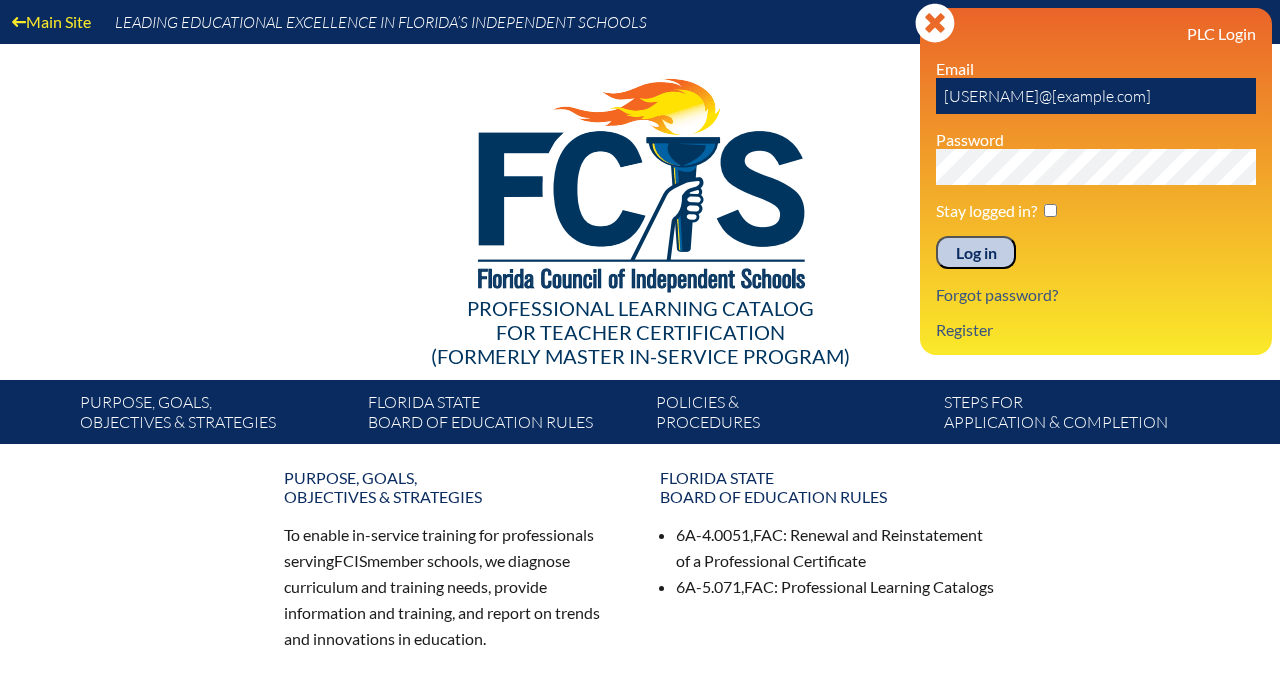 click on "Log in" at bounding box center [976, 253] 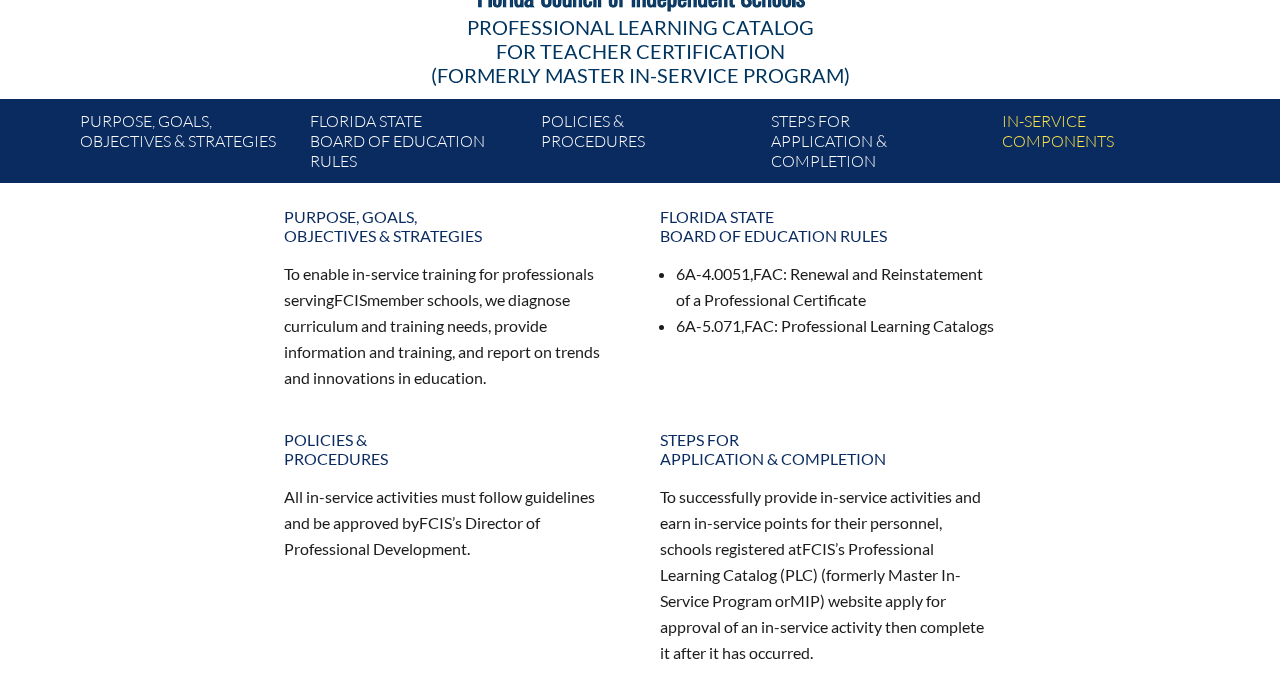 scroll, scrollTop: 0, scrollLeft: 0, axis: both 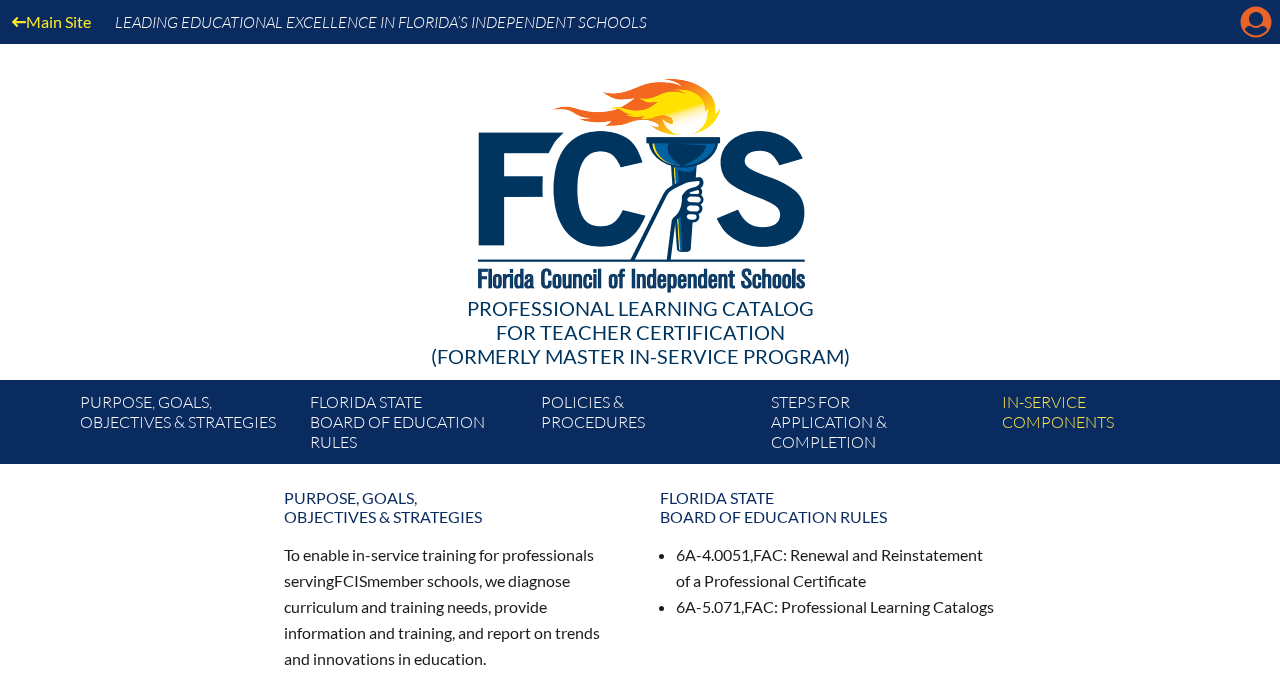 click on "Manage account" 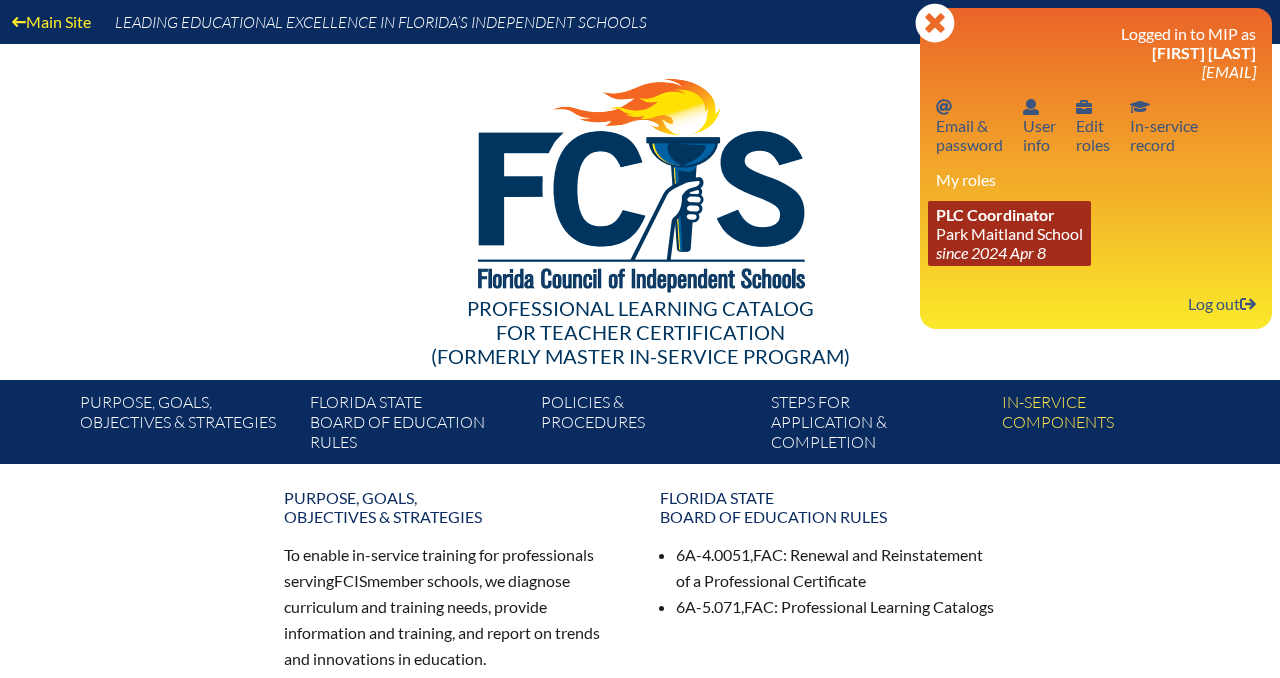 click on "PLC Coordinator
Park Maitland School
since 2024 Apr 8" at bounding box center [1009, 233] 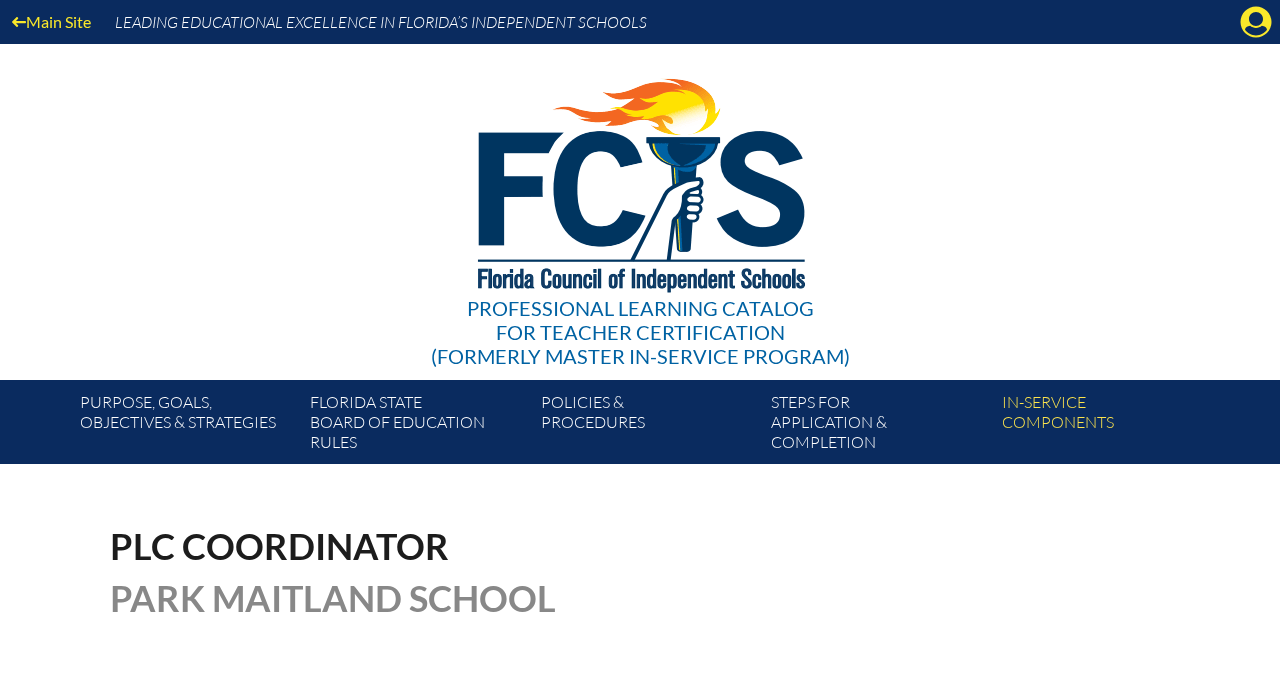 scroll, scrollTop: 0, scrollLeft: 0, axis: both 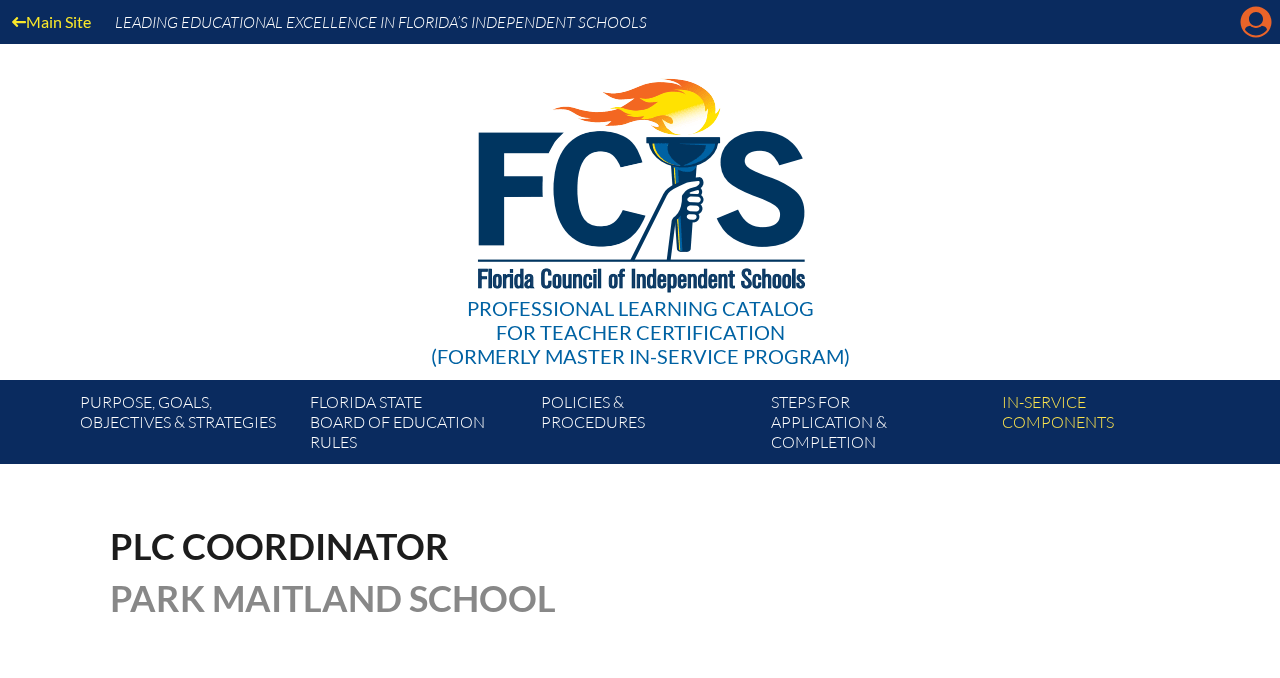 click on "Manage account" 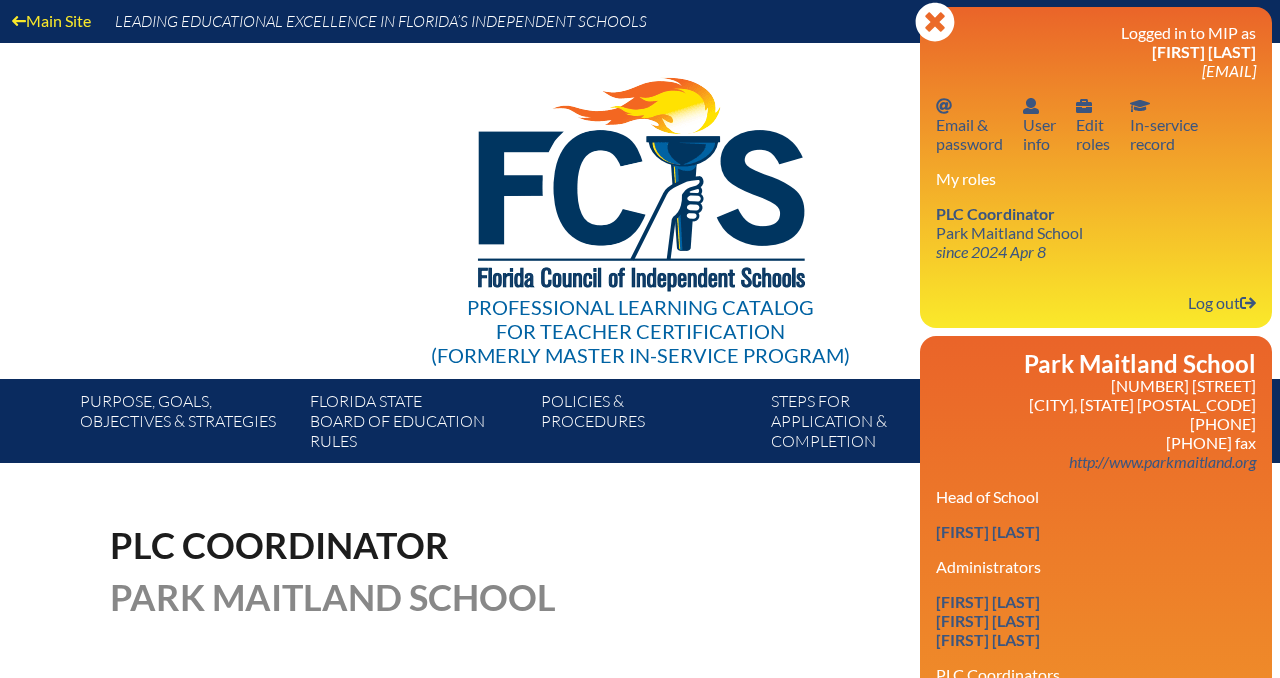 scroll, scrollTop: 0, scrollLeft: 0, axis: both 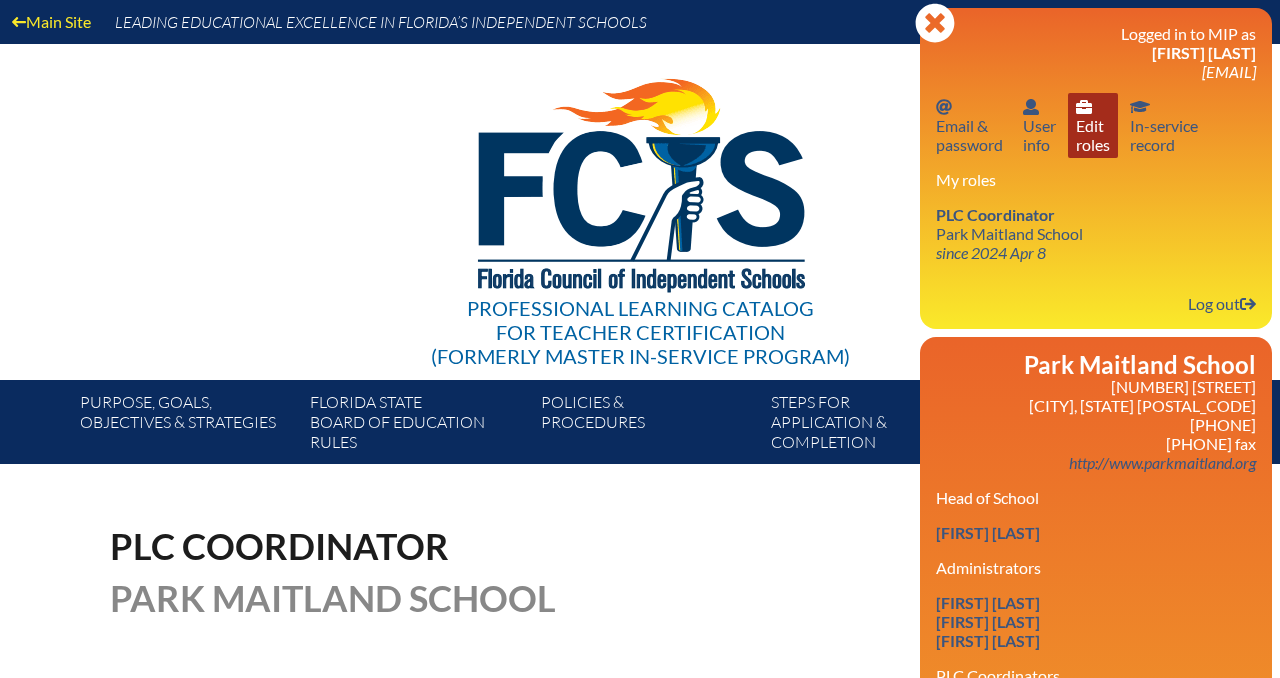 click on "User info
Edit roles" at bounding box center [1093, 125] 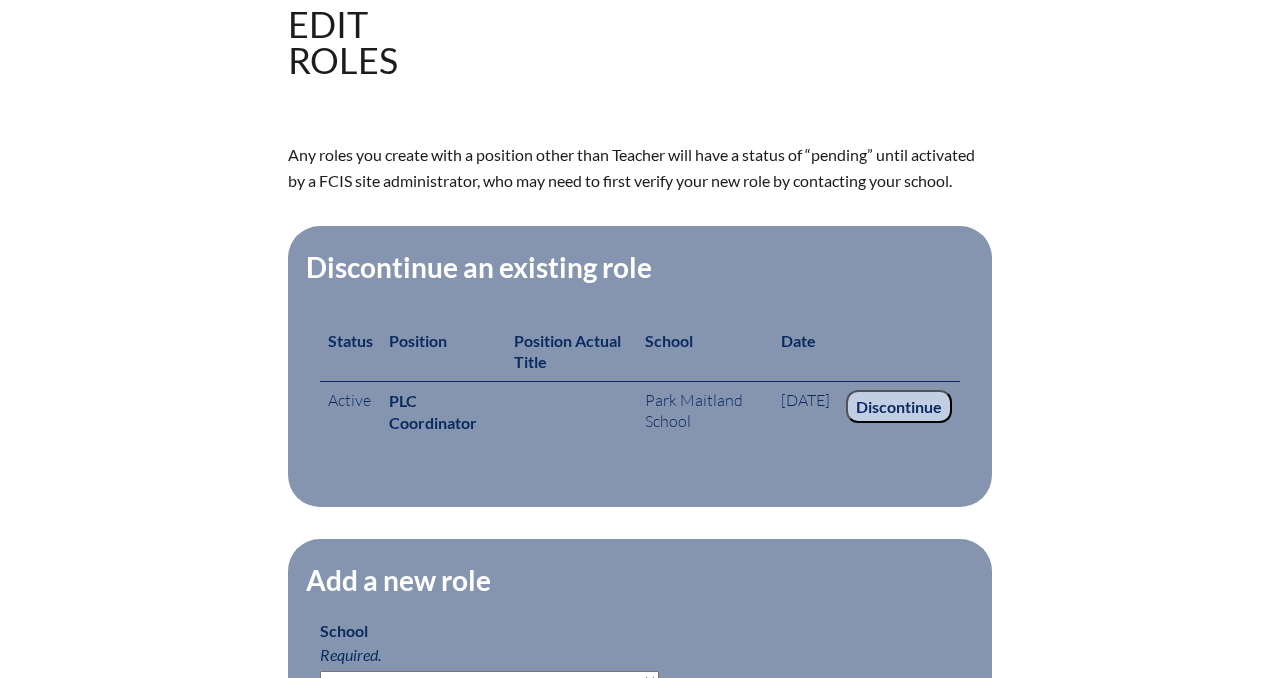 scroll, scrollTop: 370, scrollLeft: 0, axis: vertical 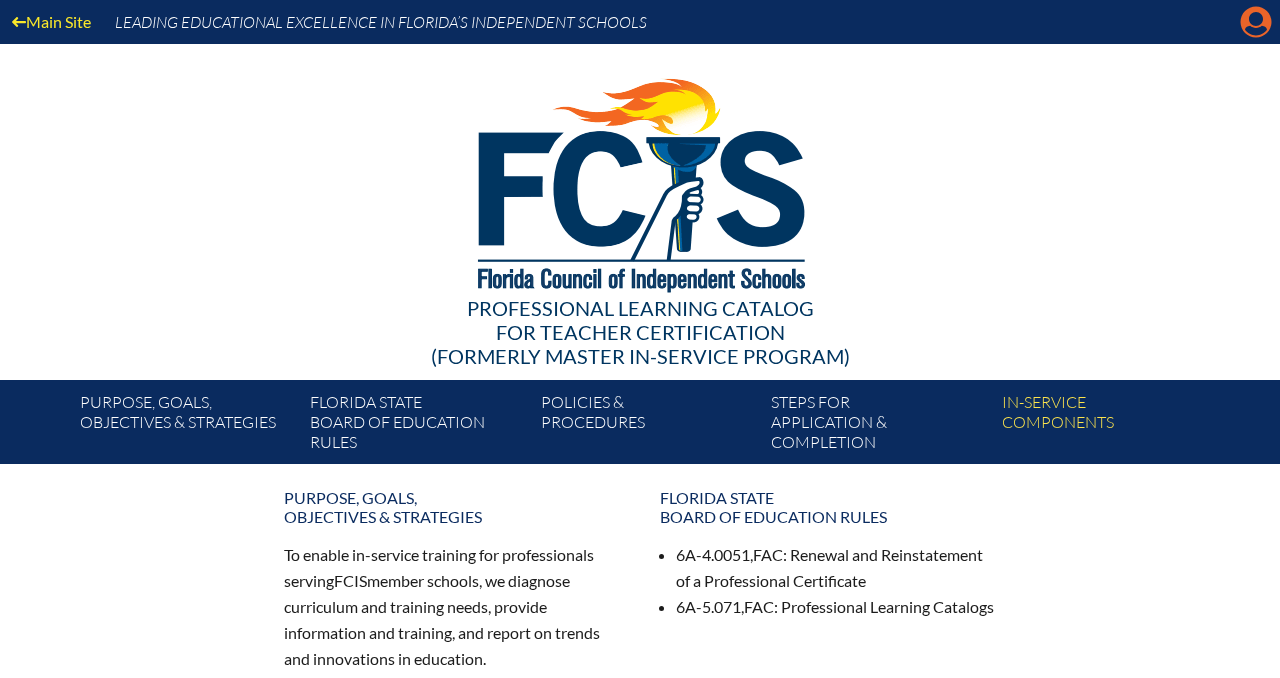 click 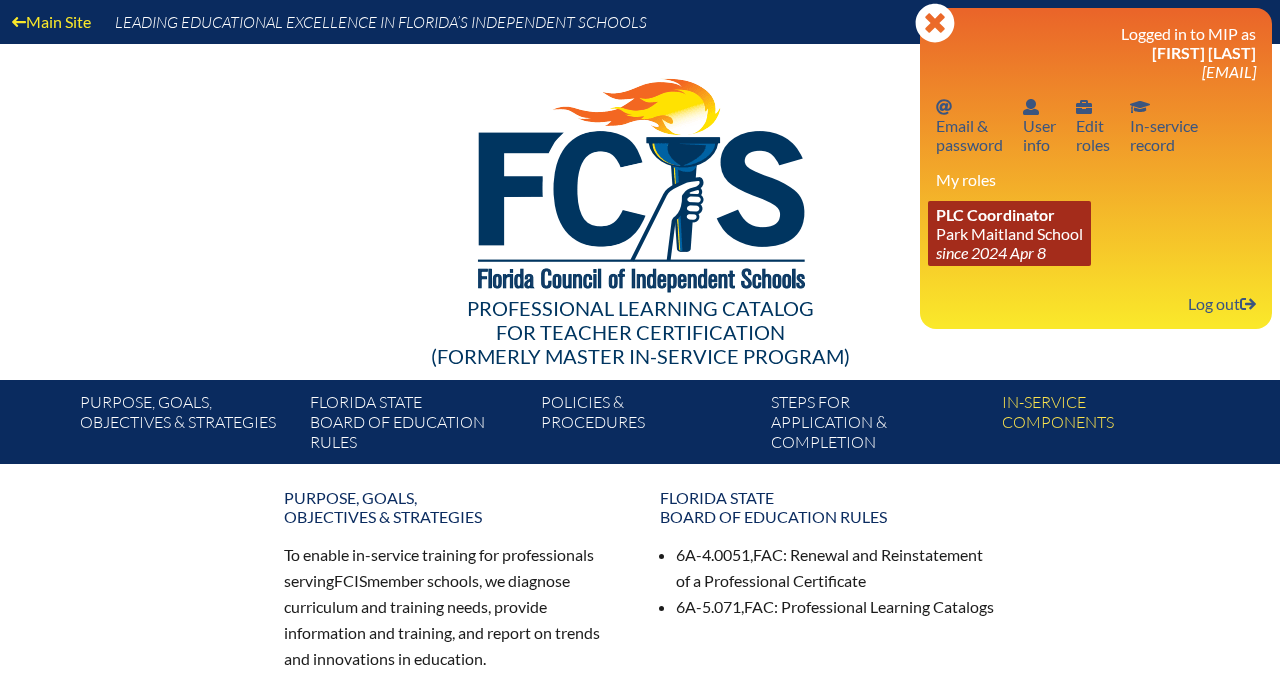 click on "PLC Coordinator" at bounding box center (995, 214) 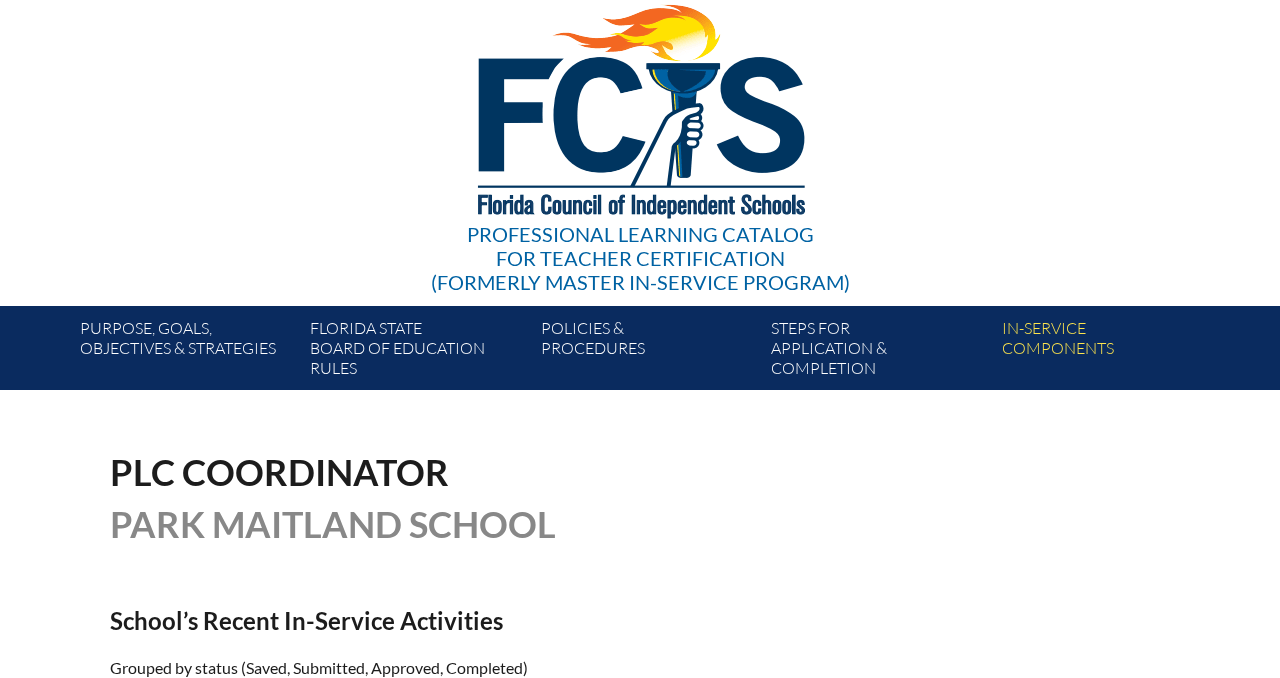 scroll, scrollTop: 0, scrollLeft: 0, axis: both 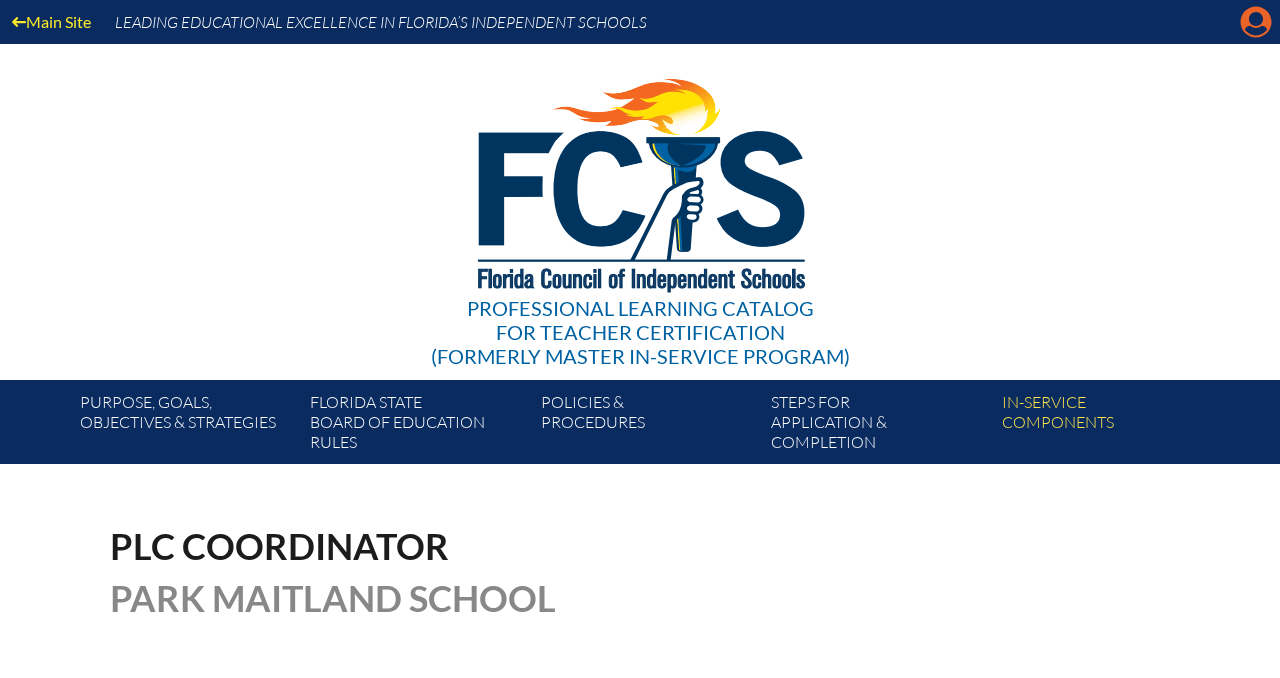 click 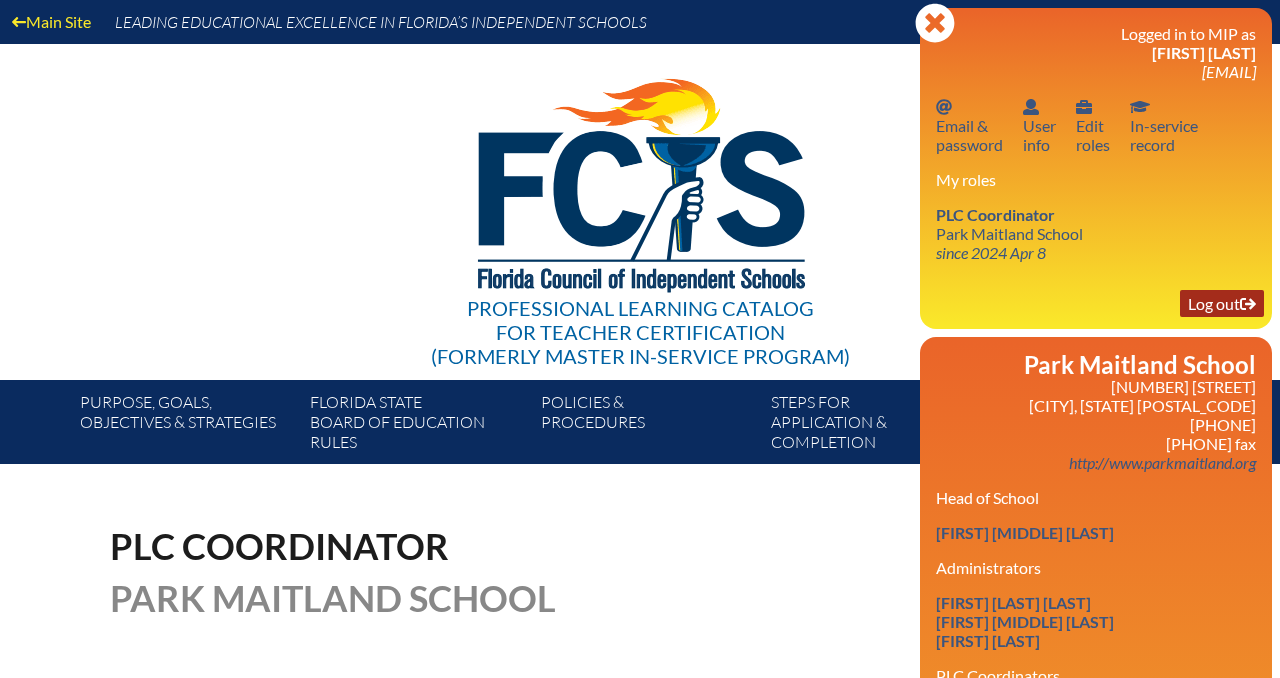 click on "Log out
Log out" at bounding box center [1222, 303] 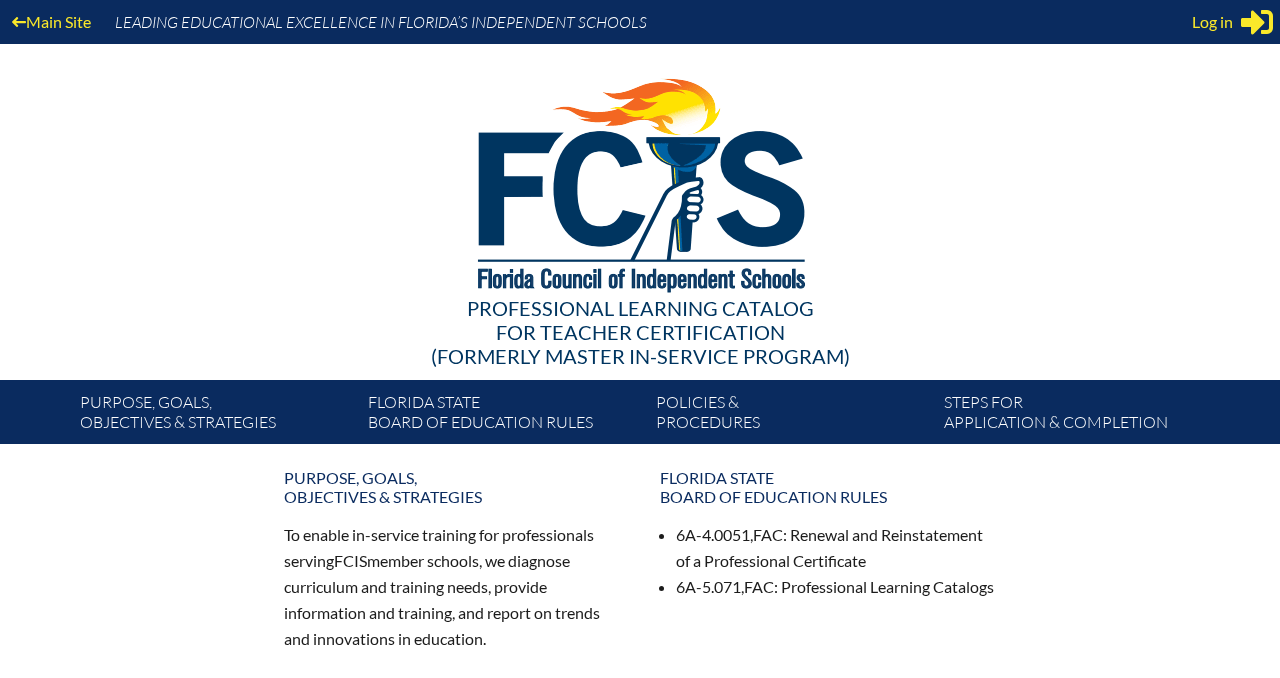 scroll, scrollTop: 0, scrollLeft: 0, axis: both 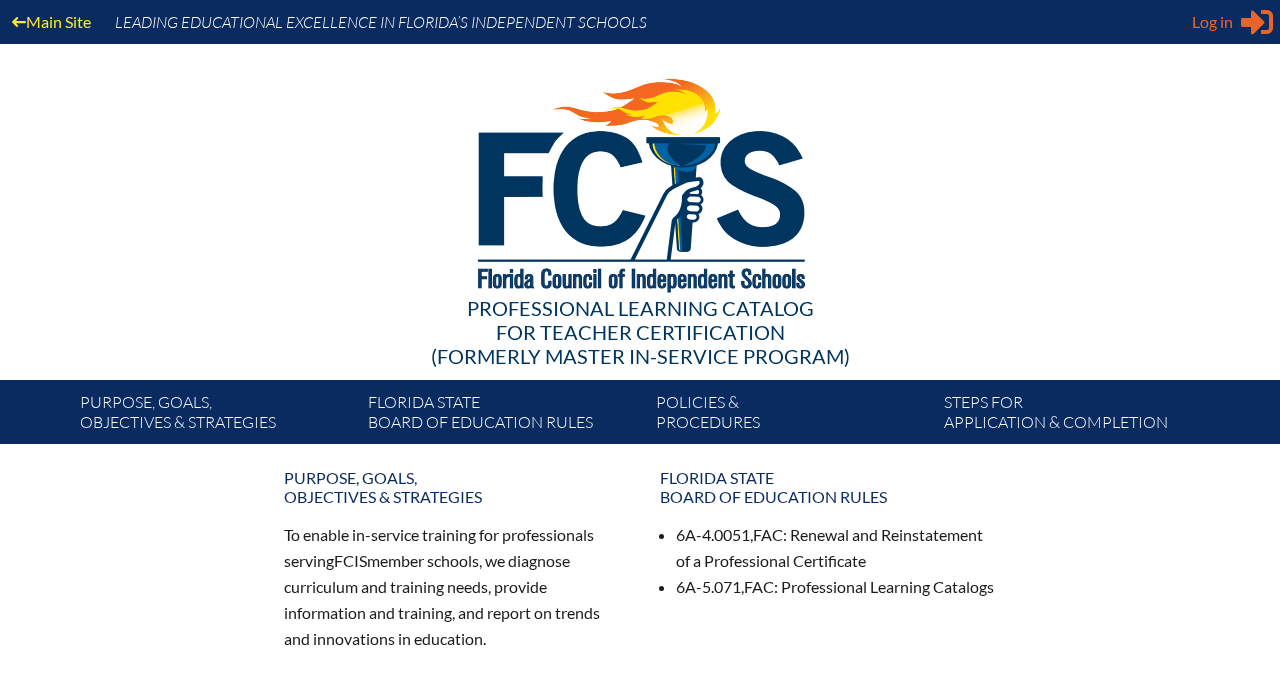 type on "[EMAIL]" 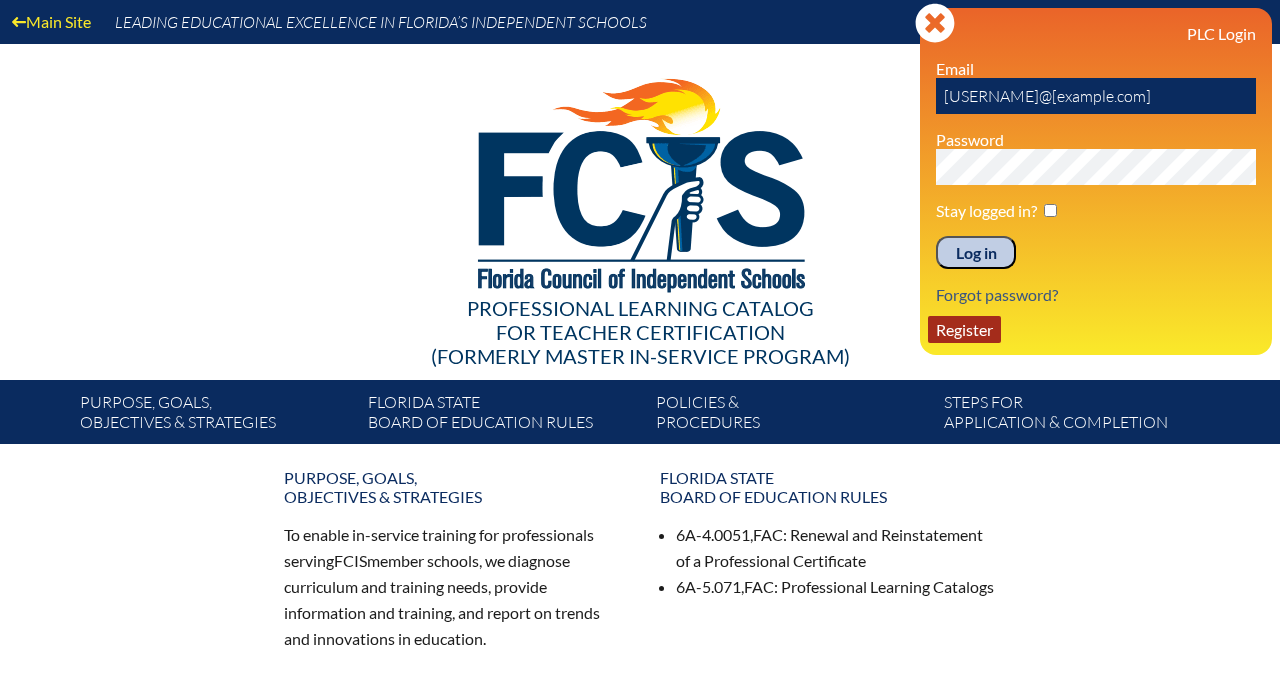 click on "Register" at bounding box center [964, 329] 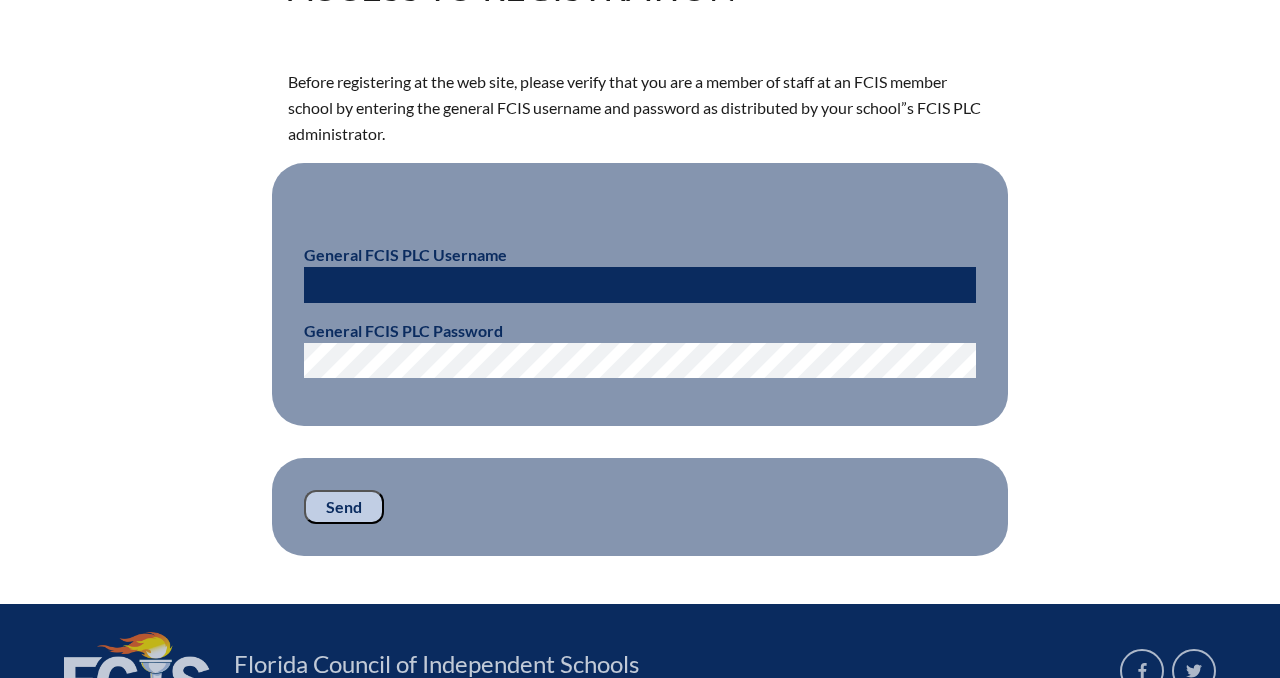 scroll, scrollTop: 540, scrollLeft: 0, axis: vertical 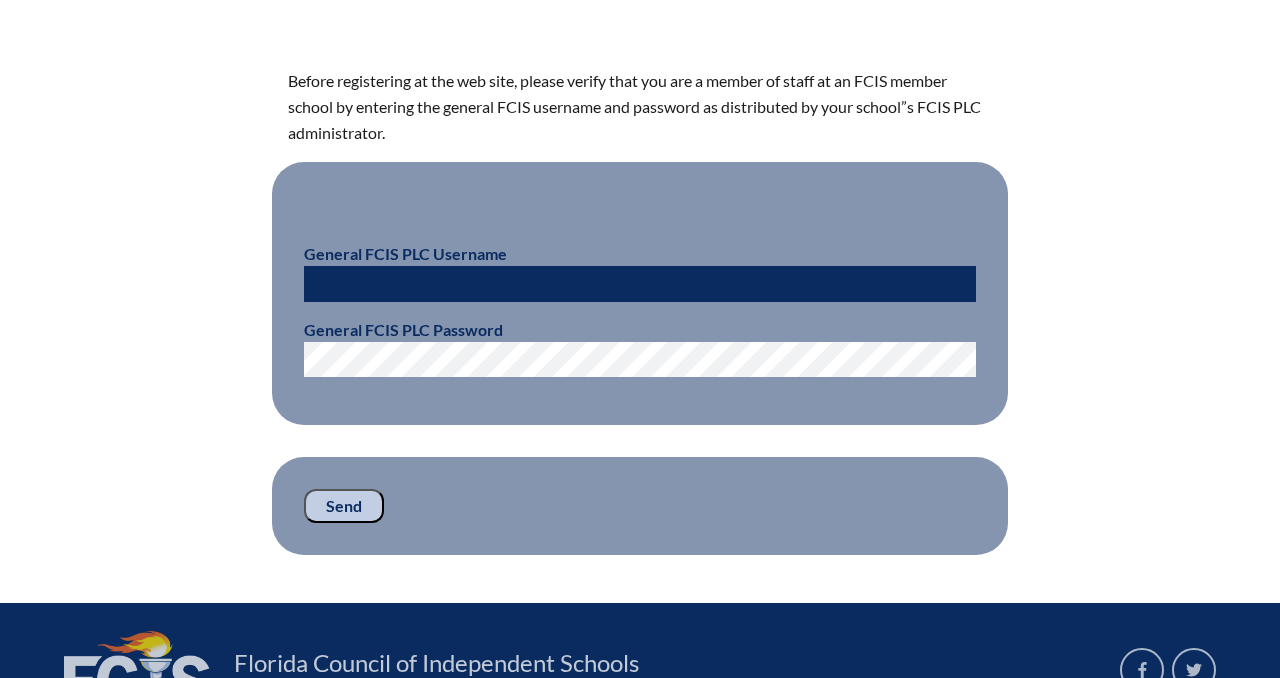 type on "[USERNAME]@[example.com]" 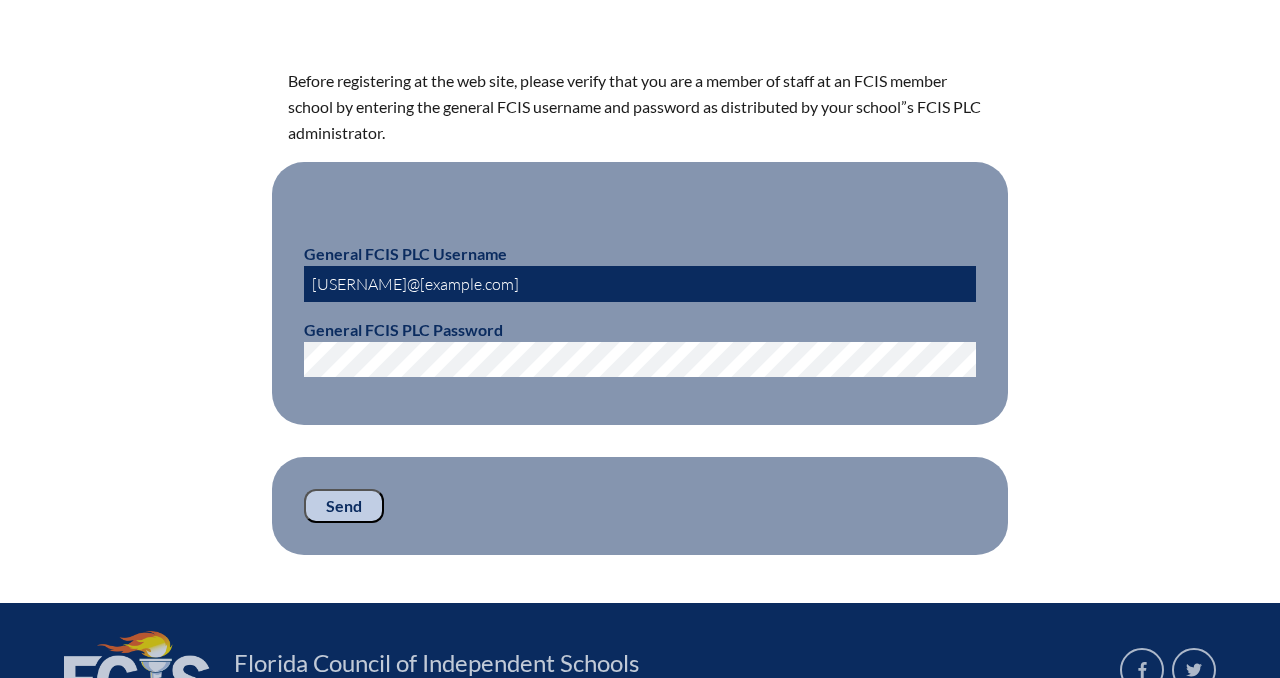 click on "Send" at bounding box center (344, 506) 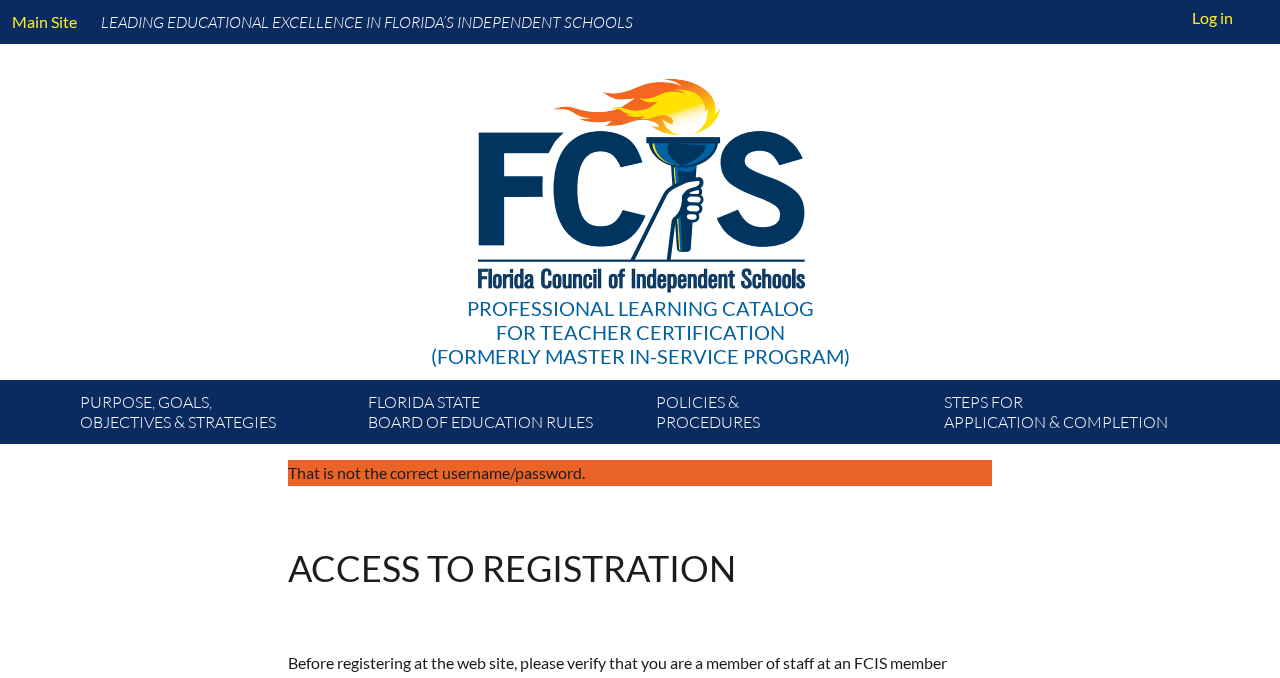 scroll, scrollTop: 585, scrollLeft: 0, axis: vertical 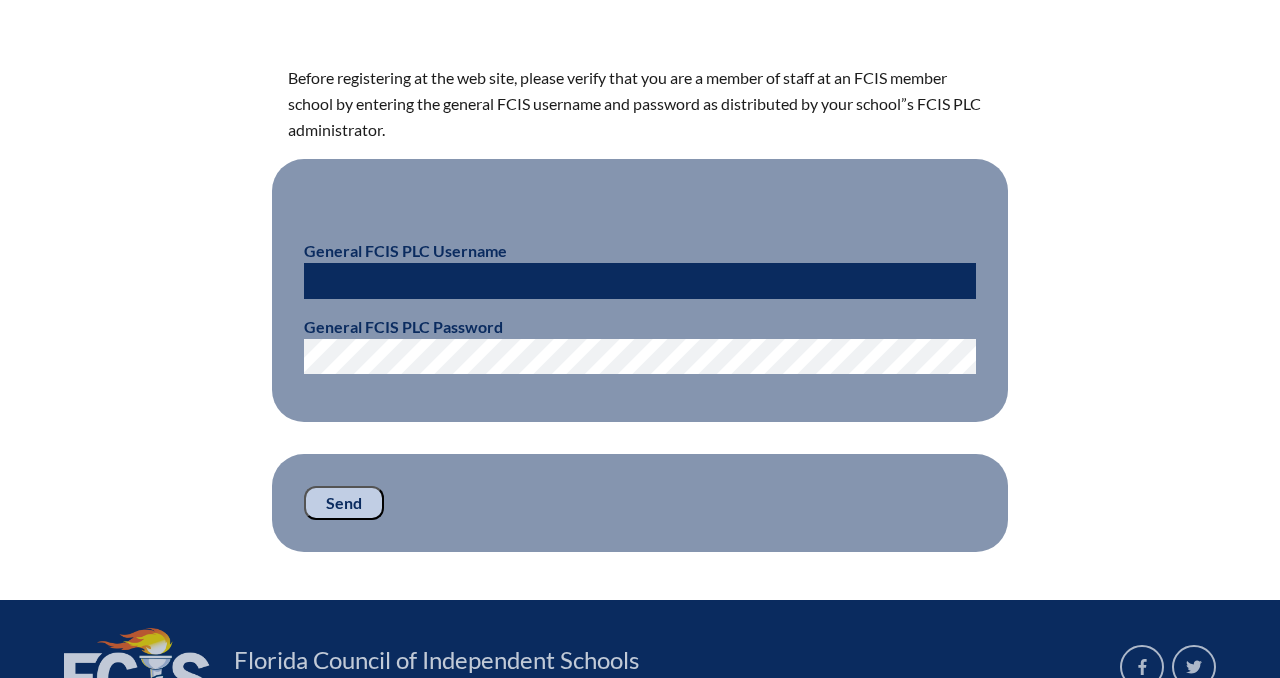 type on "[EMAIL]" 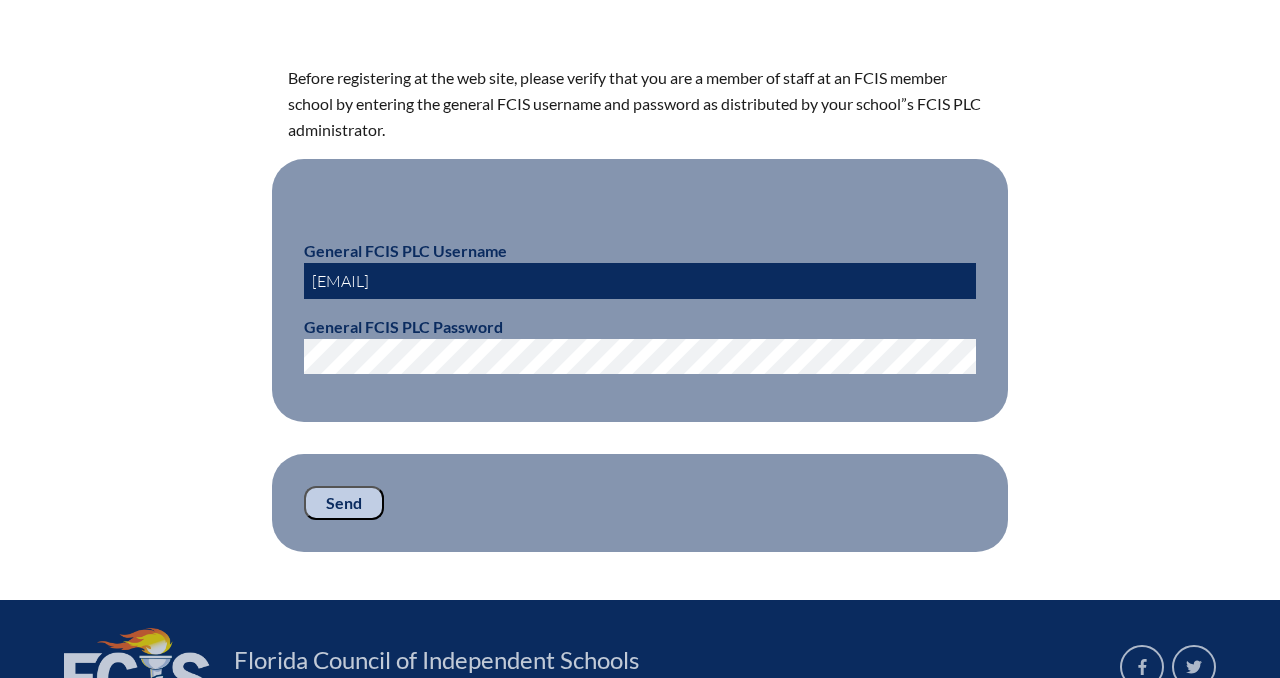 click on "[EMAIL]" at bounding box center (640, 281) 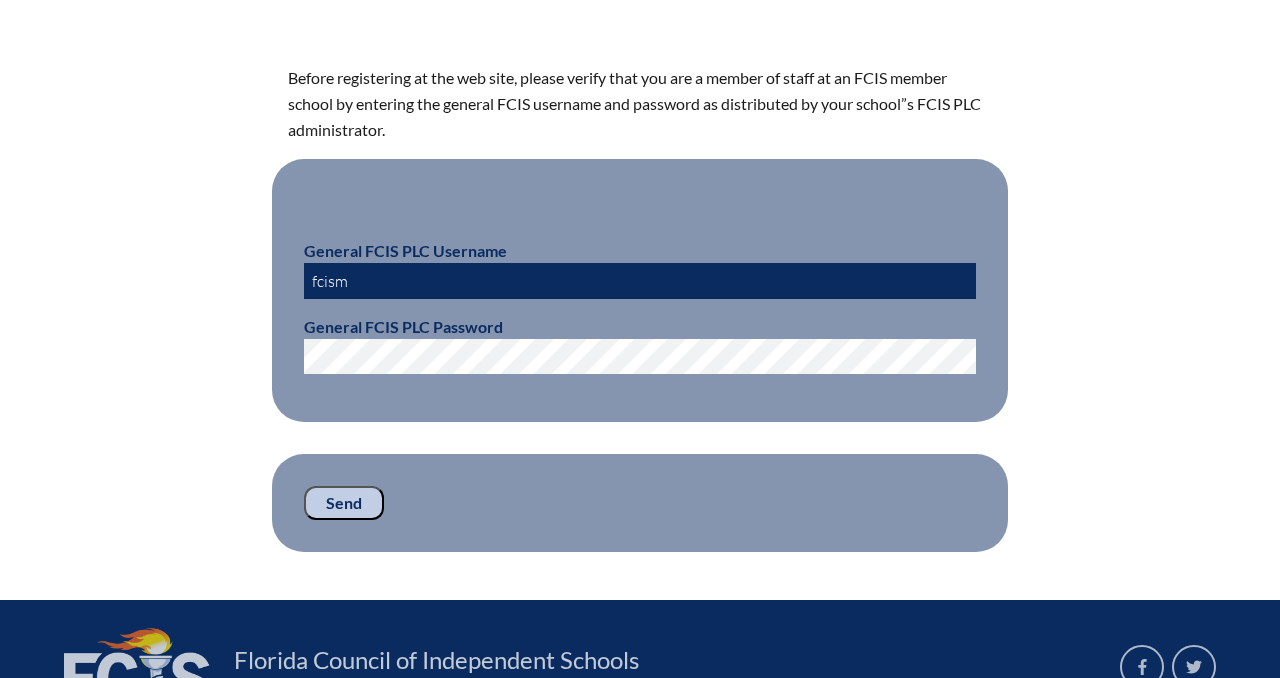 type on "fcismember" 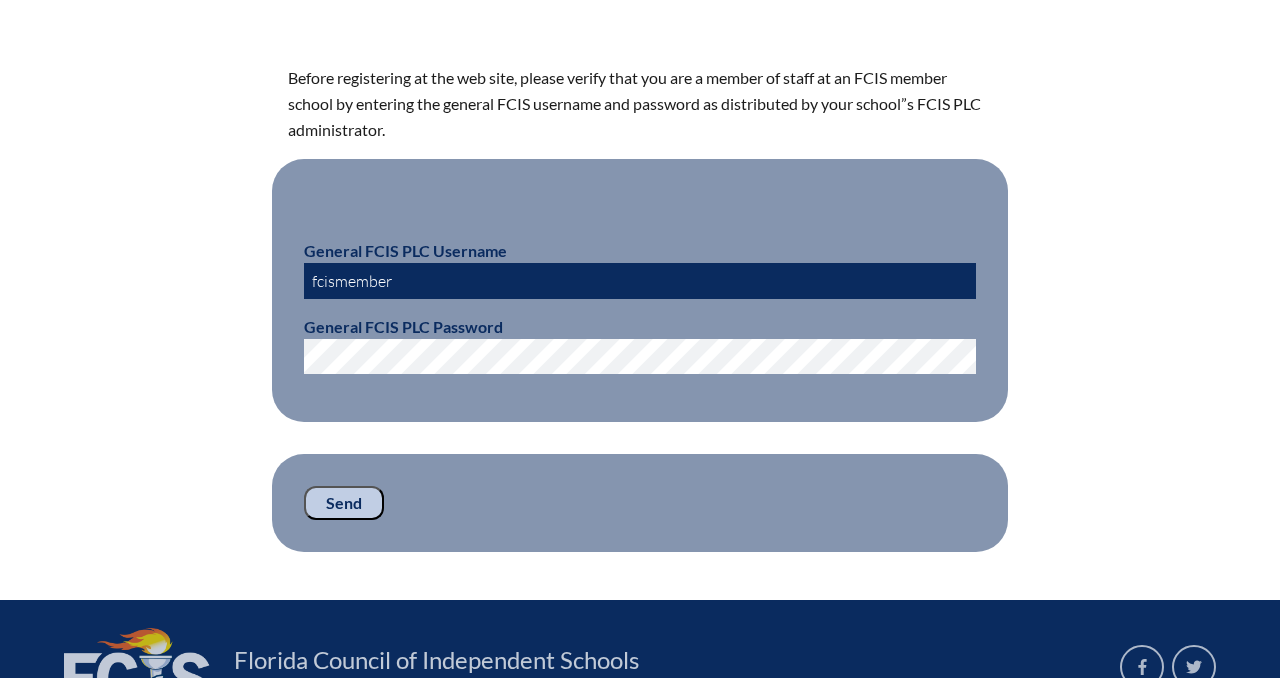 click on "Send" at bounding box center (344, 503) 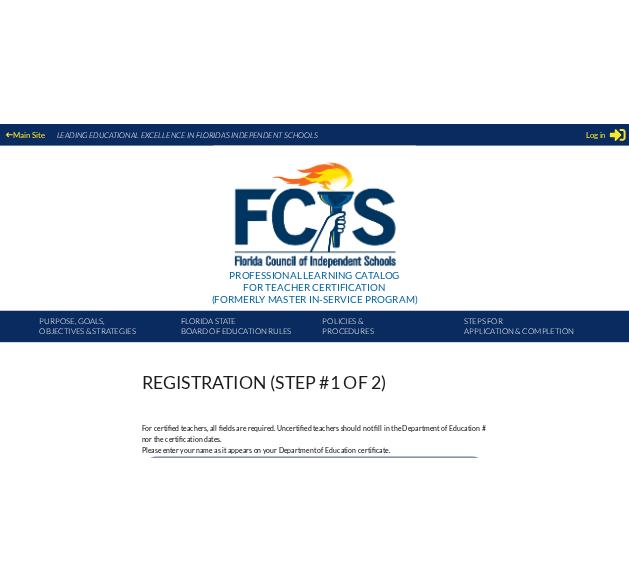 scroll, scrollTop: 547, scrollLeft: 0, axis: vertical 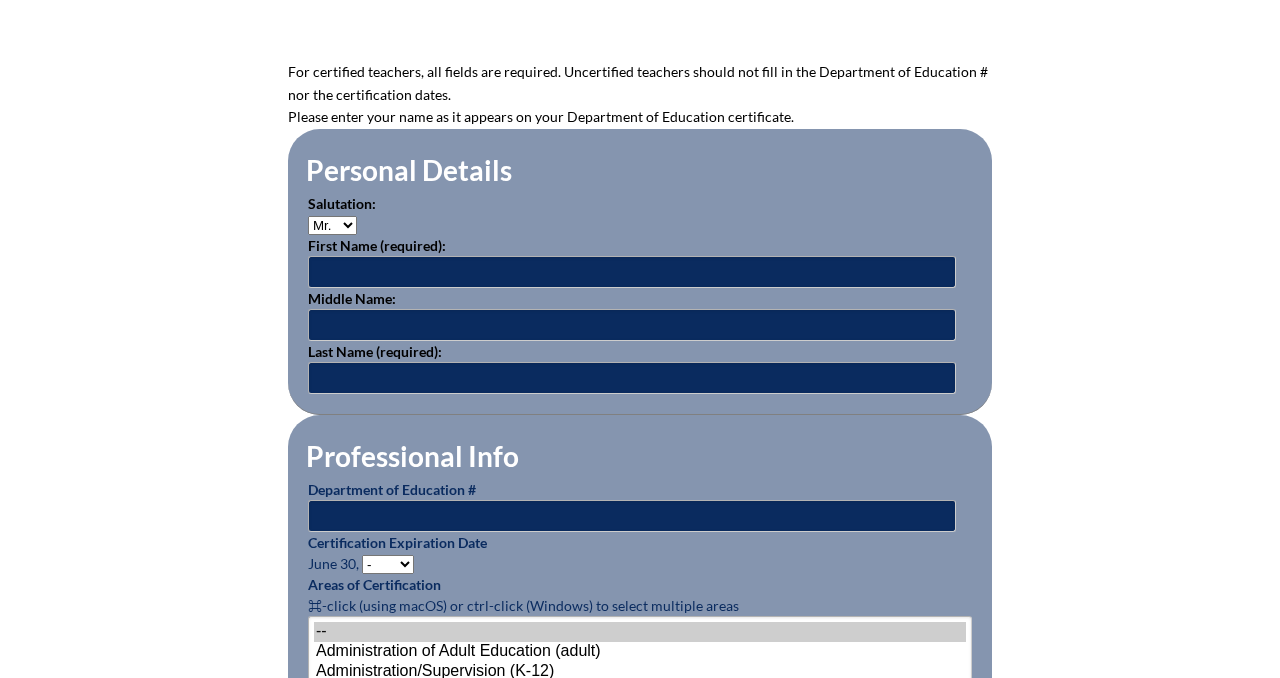 type on "[EMAIL]" 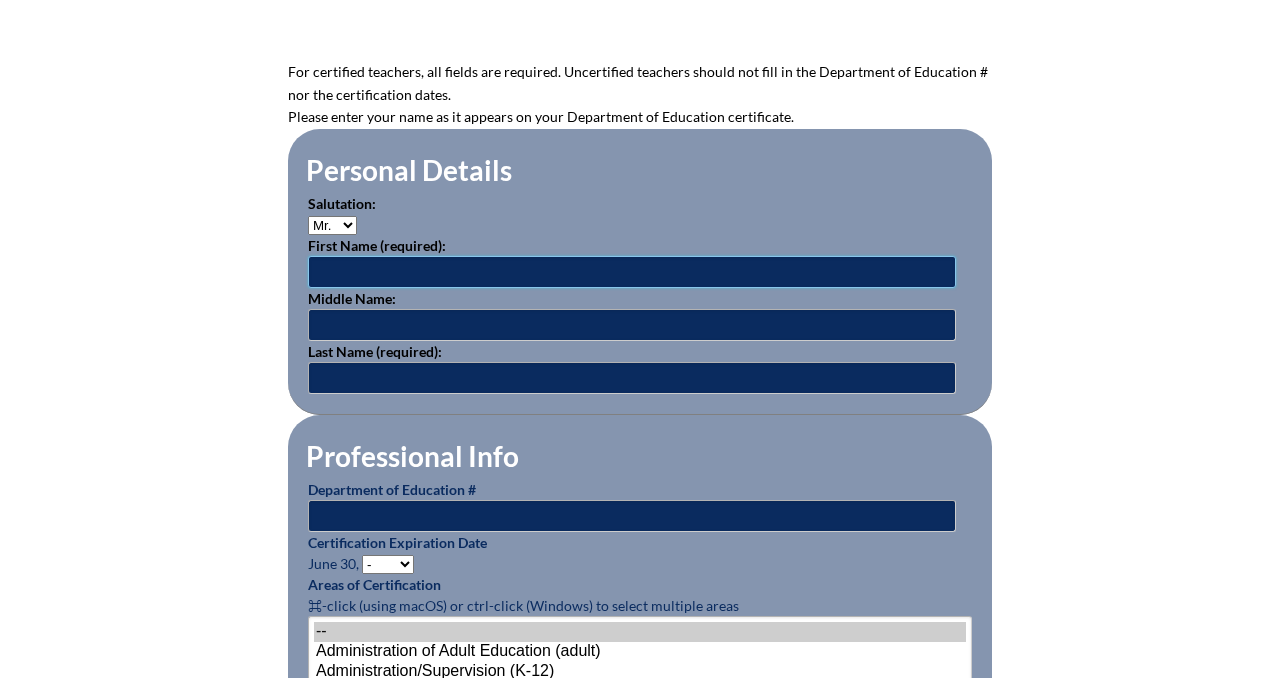click at bounding box center (632, 272) 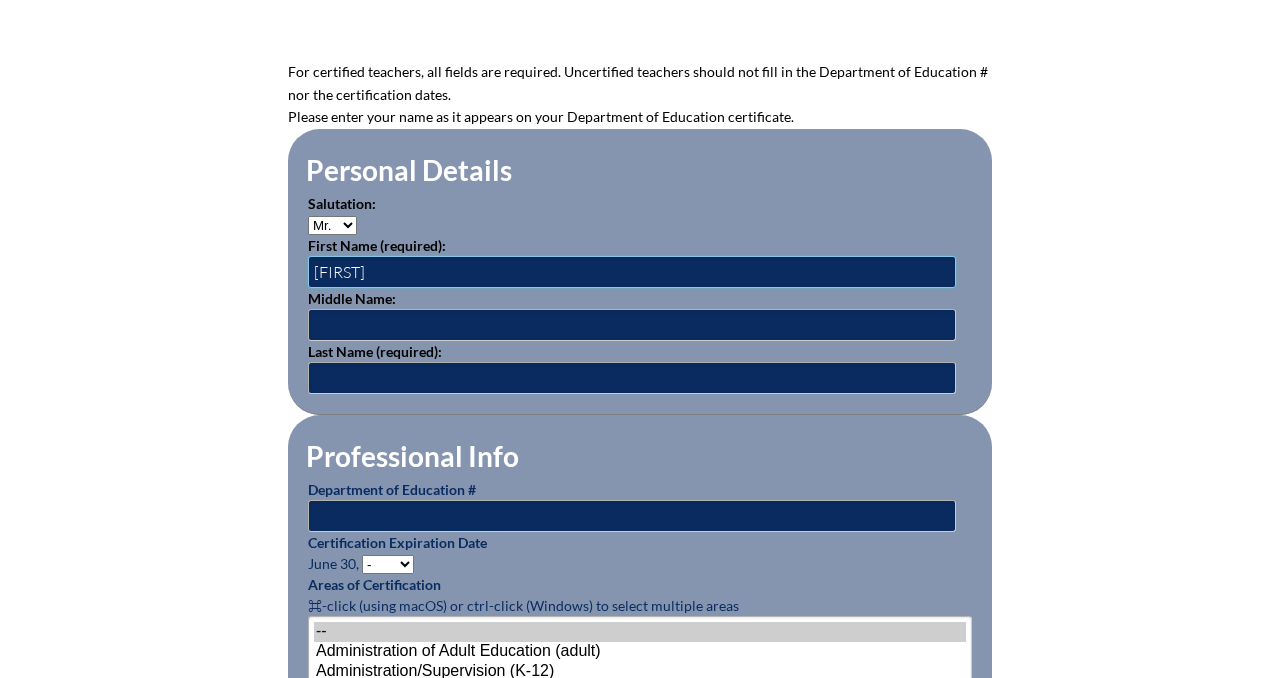 type on "[FIRST]" 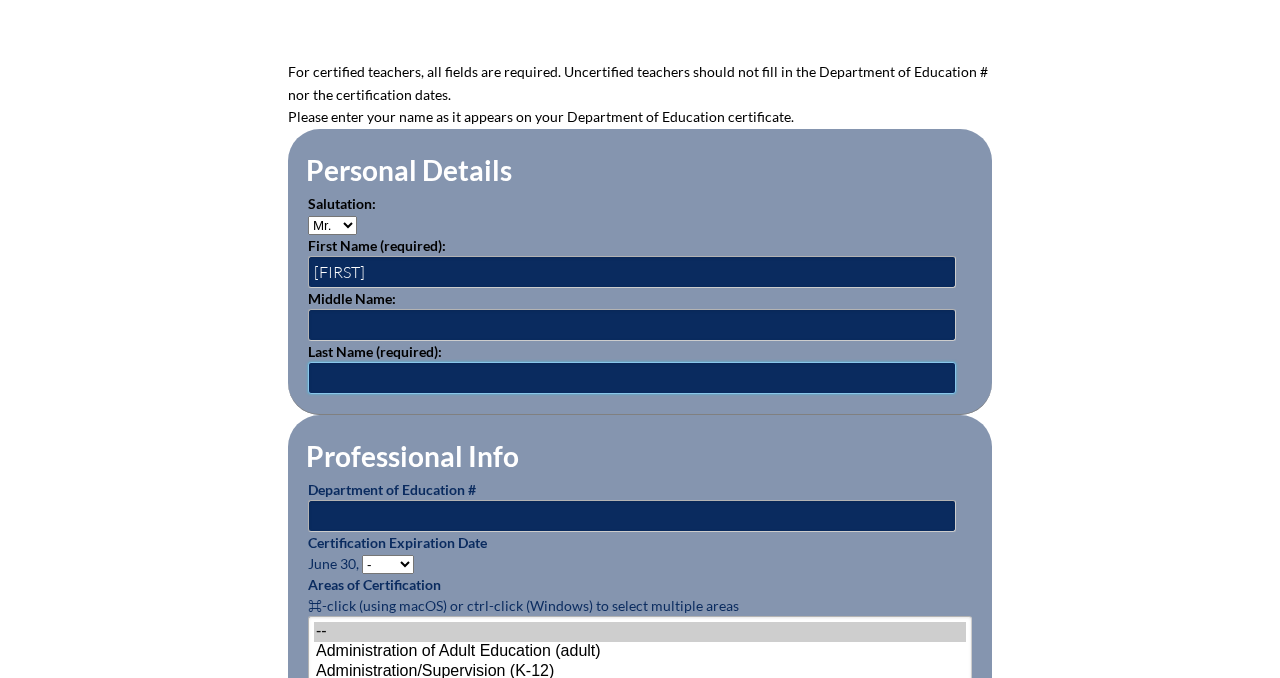 click at bounding box center [632, 378] 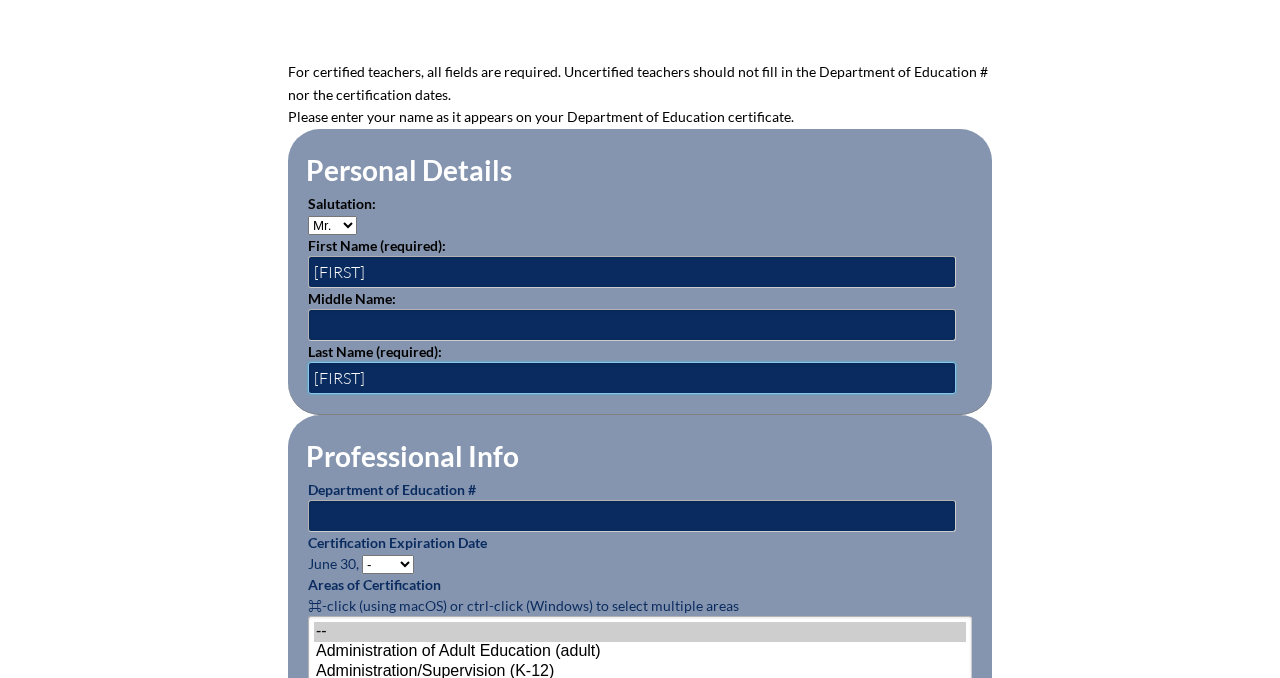 type on "[FIRST]" 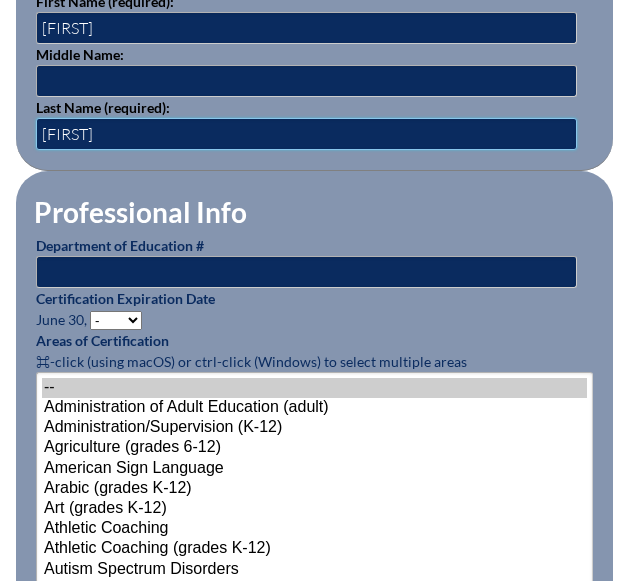 scroll, scrollTop: 747, scrollLeft: 0, axis: vertical 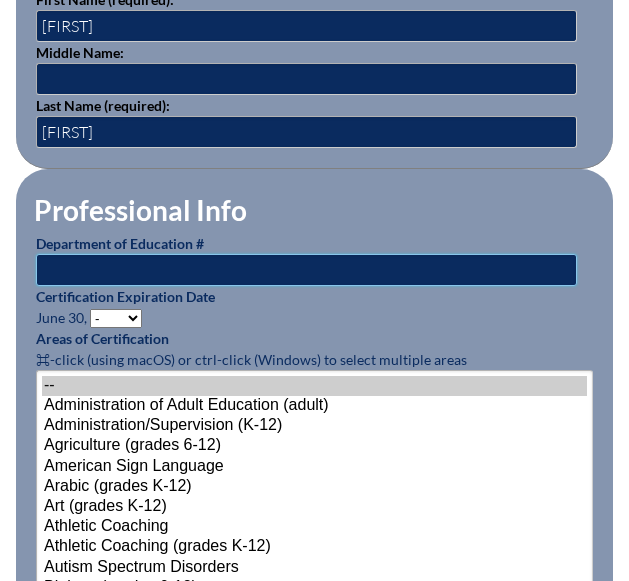 click at bounding box center (306, 270) 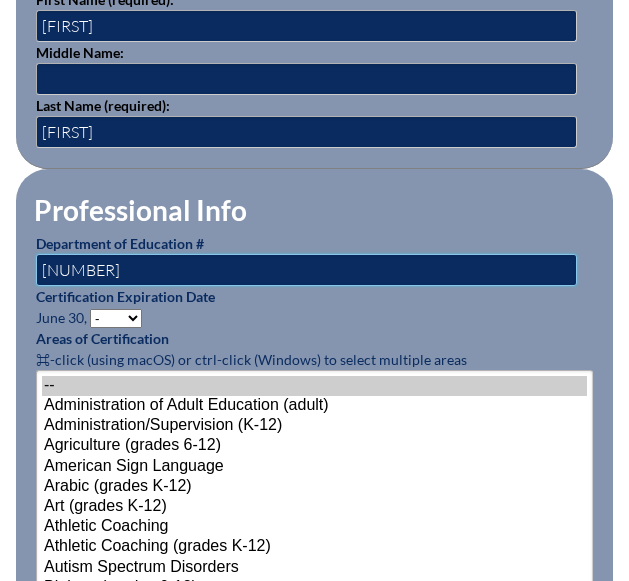 type on "[NUMBER]" 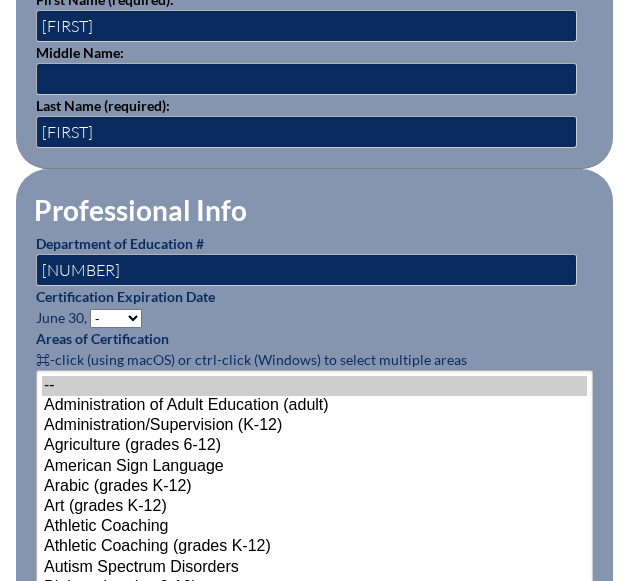 click on "-
2031 2030 2029 2028 2027 2026 2025 2024 2023 2022 2021 2020 2019 2018 2017 2016 2015 2014 2013 2012 2011 2010 2009" at bounding box center [116, 318] 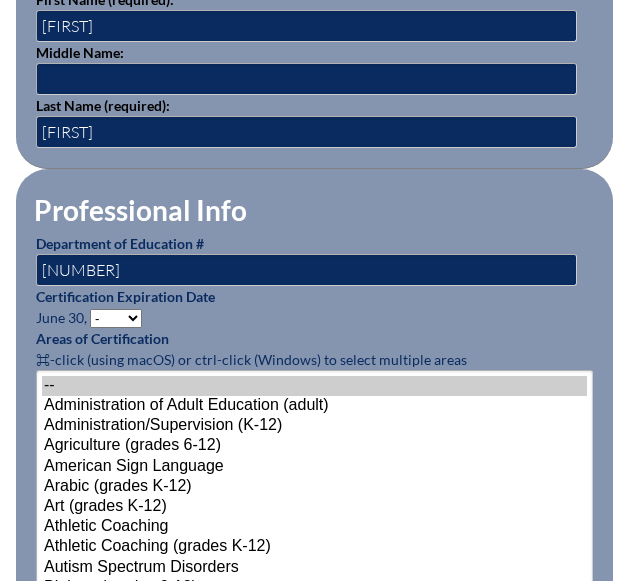 select on "2024" 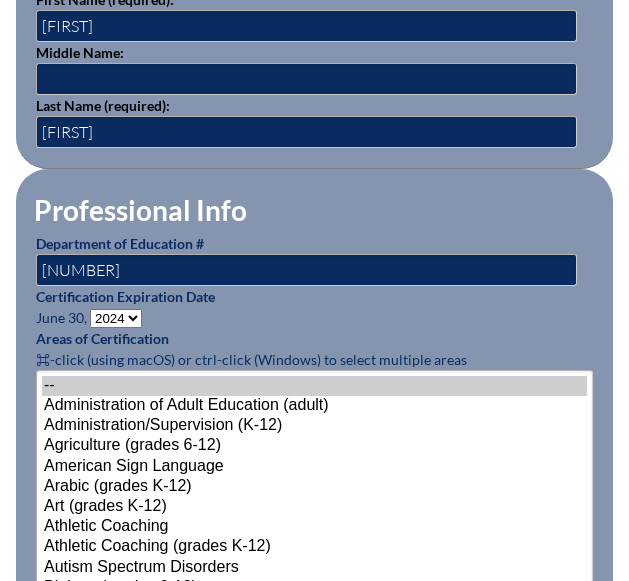 click on "Certification Expiration Date
June 30,
-
2031 2030 2029 2028 2027 2026 2025 2024 2023 2022 2021 2020 2019 2018 2017 2016 2015 2014 2013 2012 2011 2010 2009" at bounding box center (314, 307) 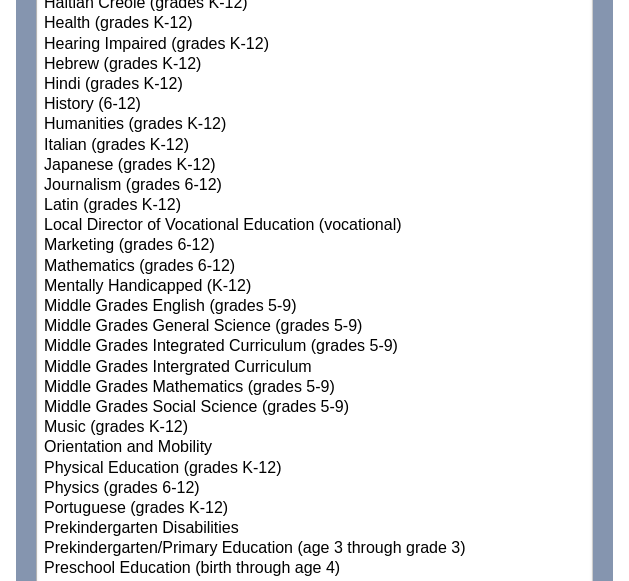 scroll, scrollTop: 1921, scrollLeft: 0, axis: vertical 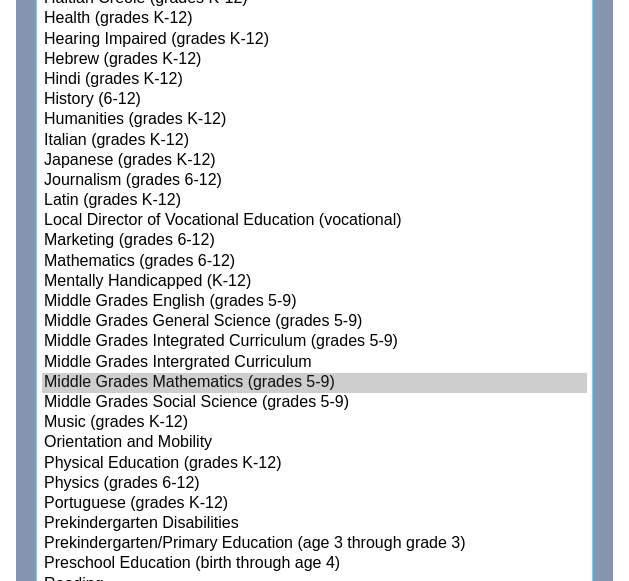 click on "Middle Grades Mathematics (grades 5-9)" at bounding box center (314, 383) 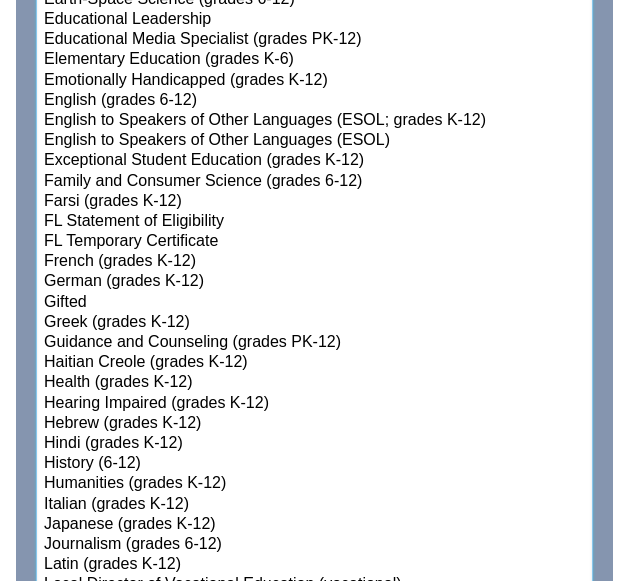 scroll, scrollTop: 1553, scrollLeft: 0, axis: vertical 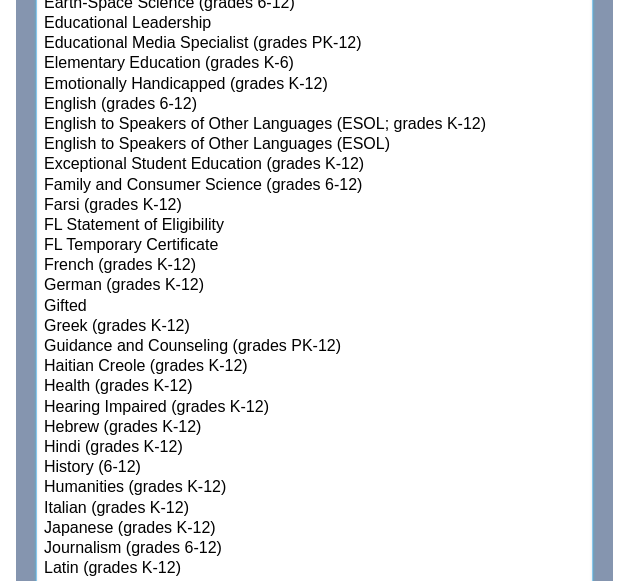 select on "15174" 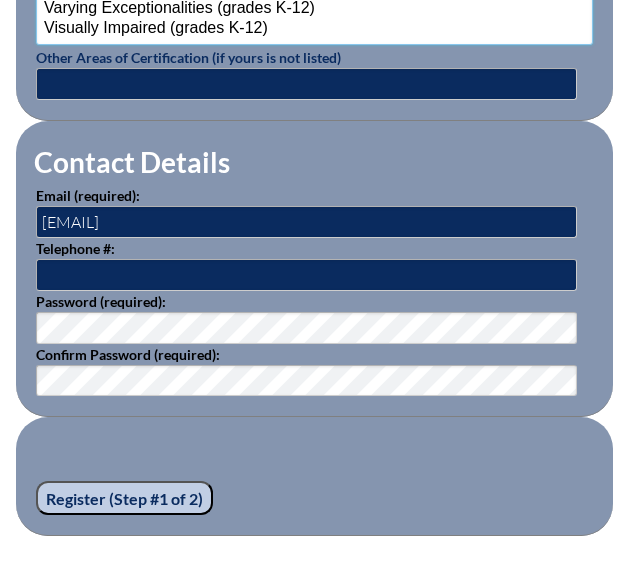 scroll, scrollTop: 2753, scrollLeft: 0, axis: vertical 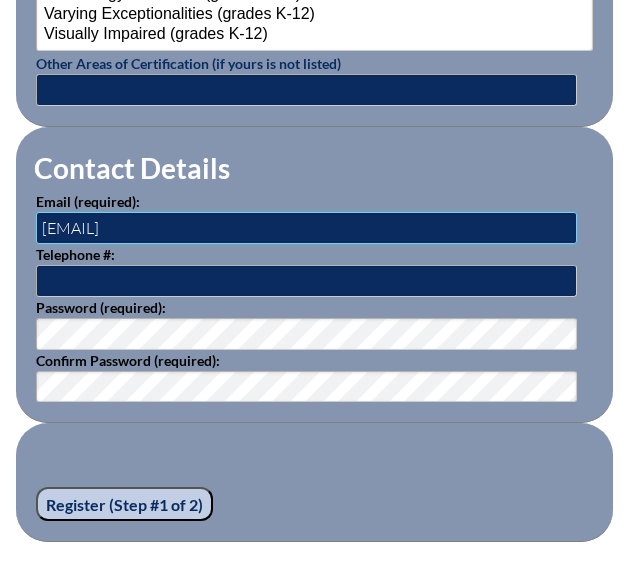 click on "kcrabtree@parkmaitland.com" at bounding box center [306, 228] 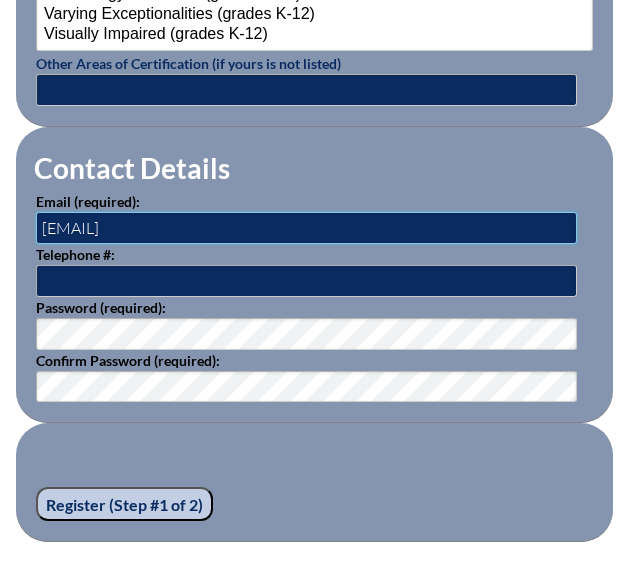 click on "kcrabtree@parkmaitland.com" at bounding box center (306, 228) 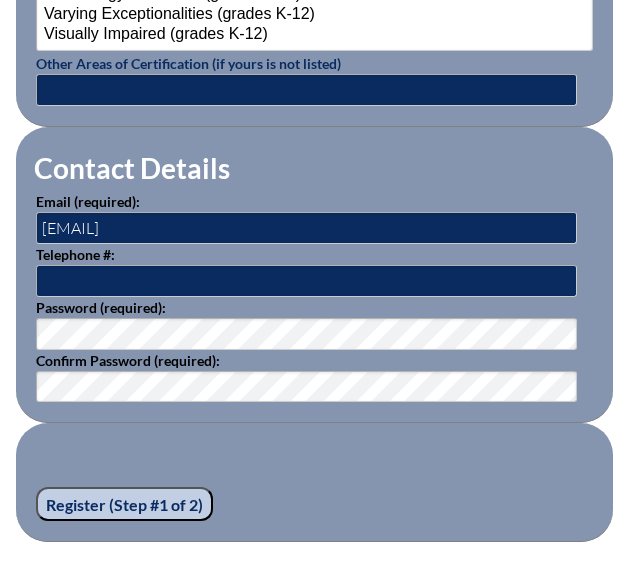 click on "Register (Step #1 of 2)" at bounding box center [124, 504] 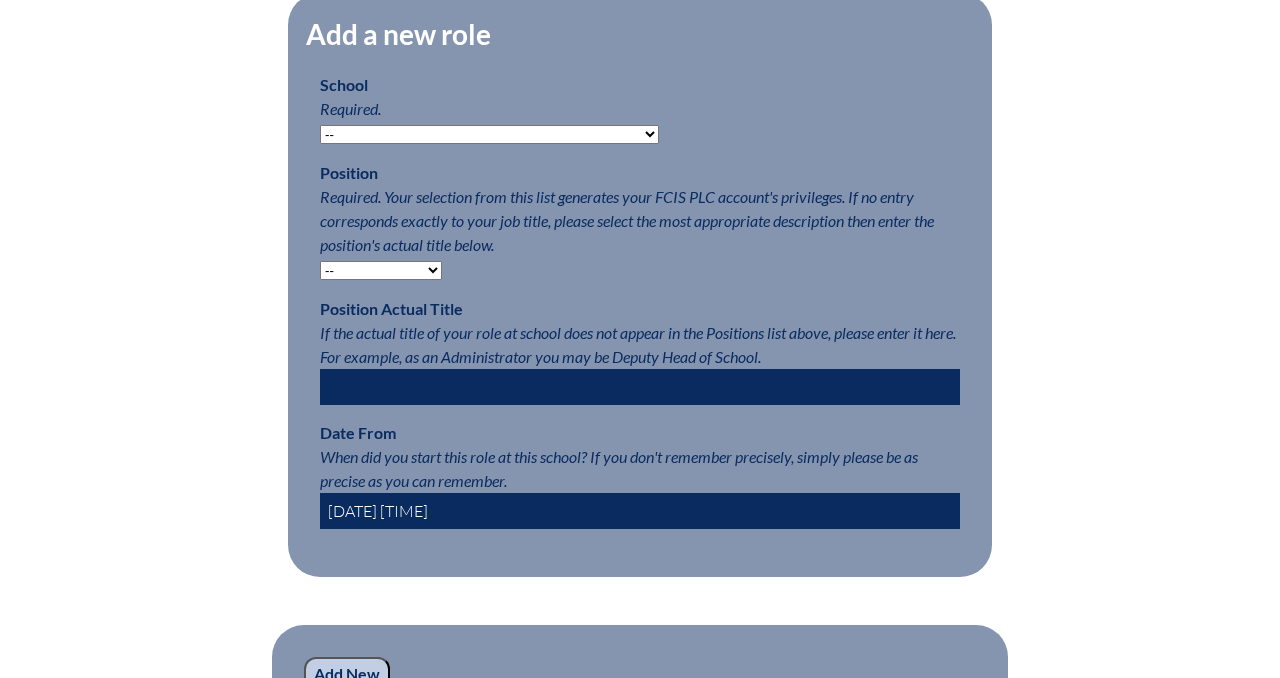 scroll, scrollTop: 988, scrollLeft: 0, axis: vertical 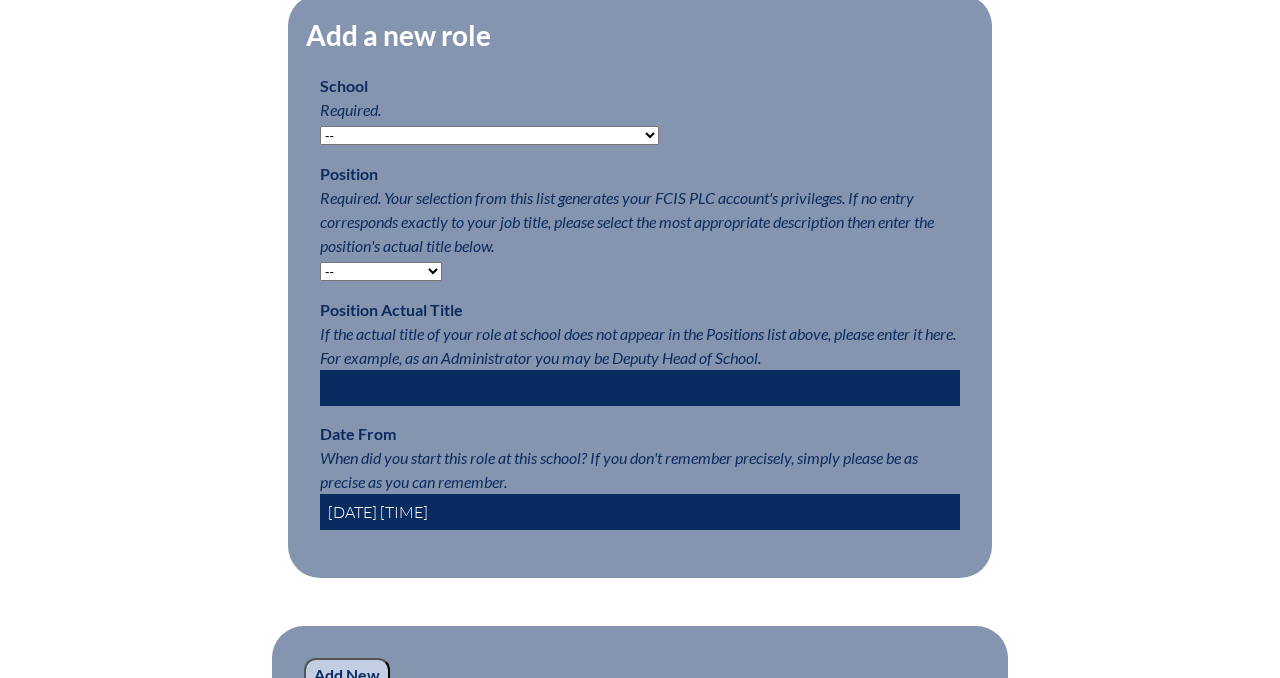 click on "--
Autism Inspired Academy
Academy at Ocean Reef
Academy at the Lakes
Academy Prep Center of St. Petersburg
Academy Prep Center of Tampa
Admiral Farragut Academy
Al-Furqan Academy
All Saints’ Academy
American Youth Academy
Arbor School of Central Florida
Aucilla Christian Academy
Banner Lake Academy
Bayshore Christian School
Benjamin School
Berkeley Preparatory School
Boca Prep International School
Bolles School
Canterbury School
Canterbury School of Florida
Capstone Academy and Preschool" at bounding box center [489, 135] 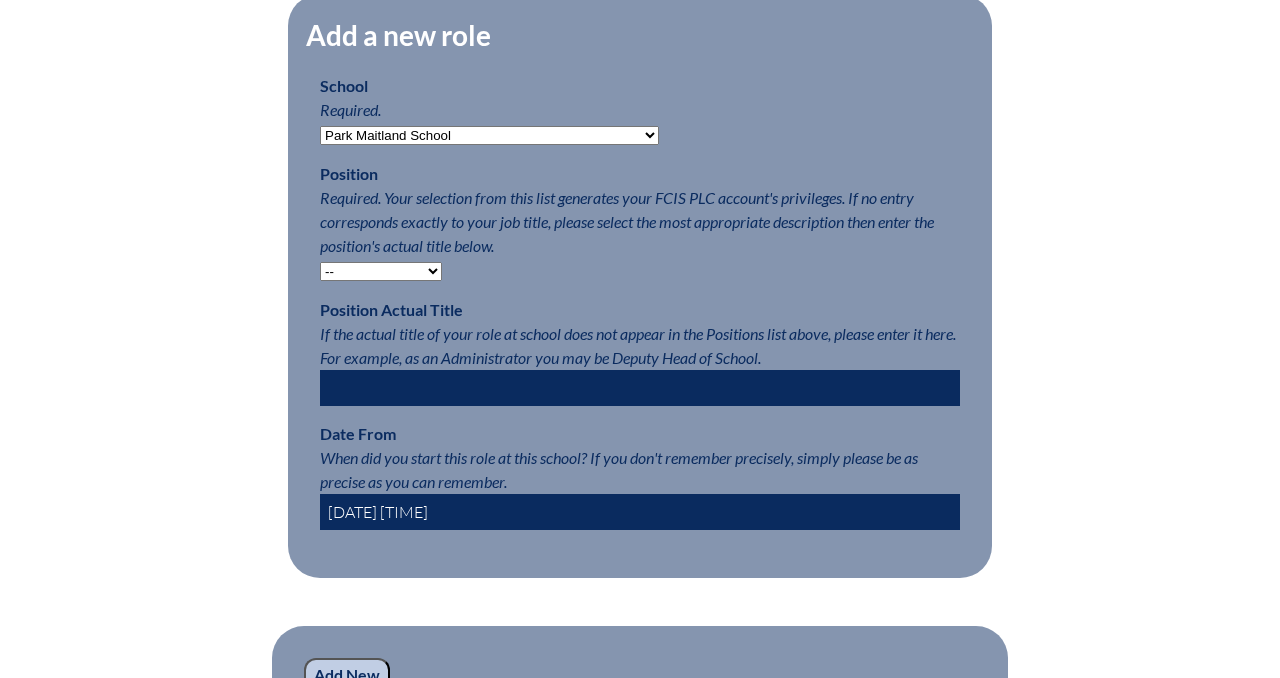 click on "--
Teacher
PLC Coordinator
Head of School
Administrator" at bounding box center (381, 271) 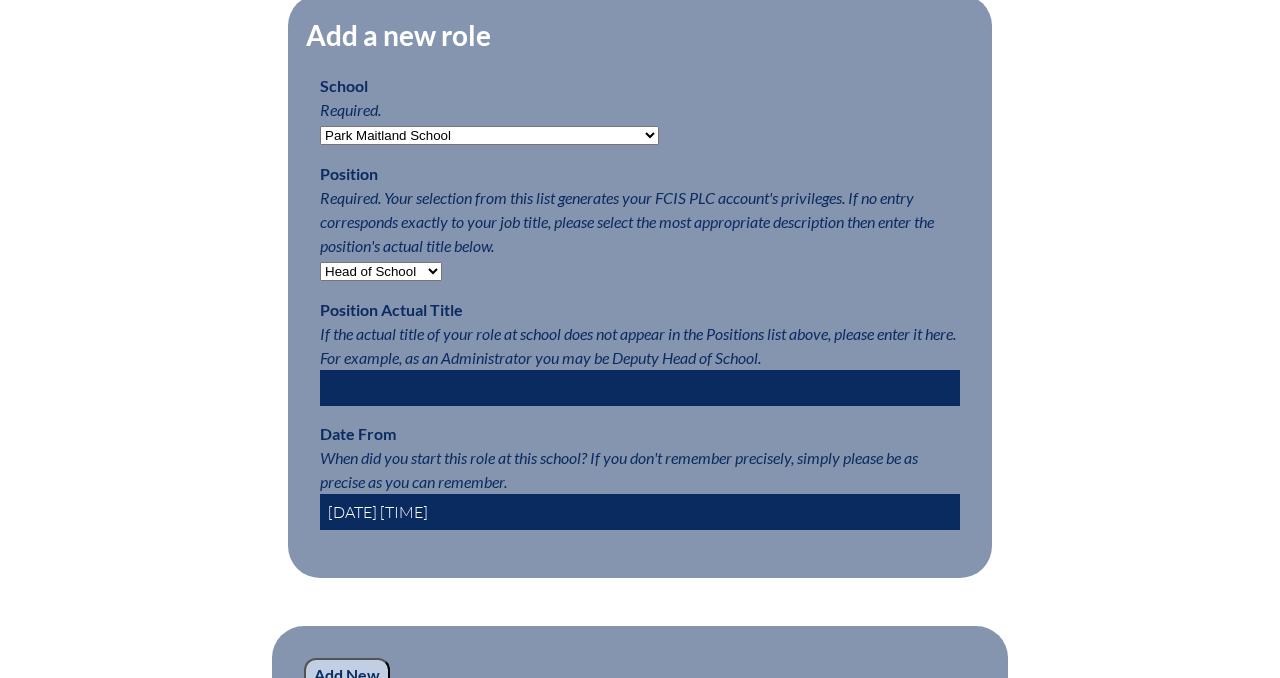 click on "Add a new role
School
Required.
Autisim Inspired Academy
Academy at Ocean Reef
Academy at Lakes
Academy Prep Center of St. Petersburg
Academy Prep Center of Tampa
Admiral Farragut Academy
Al-Furqan Academy
All Saints’ Academy
American Youth Academy
Arbor School of Central Florida
aucilla Christian Academy
Banner Lake Academy
Bayshore Christian School
Benjamin School
Berkeley Preparatory School
Boca Prep International School
Bolles School
Canterbury School
Cushman School" at bounding box center [640, 286] 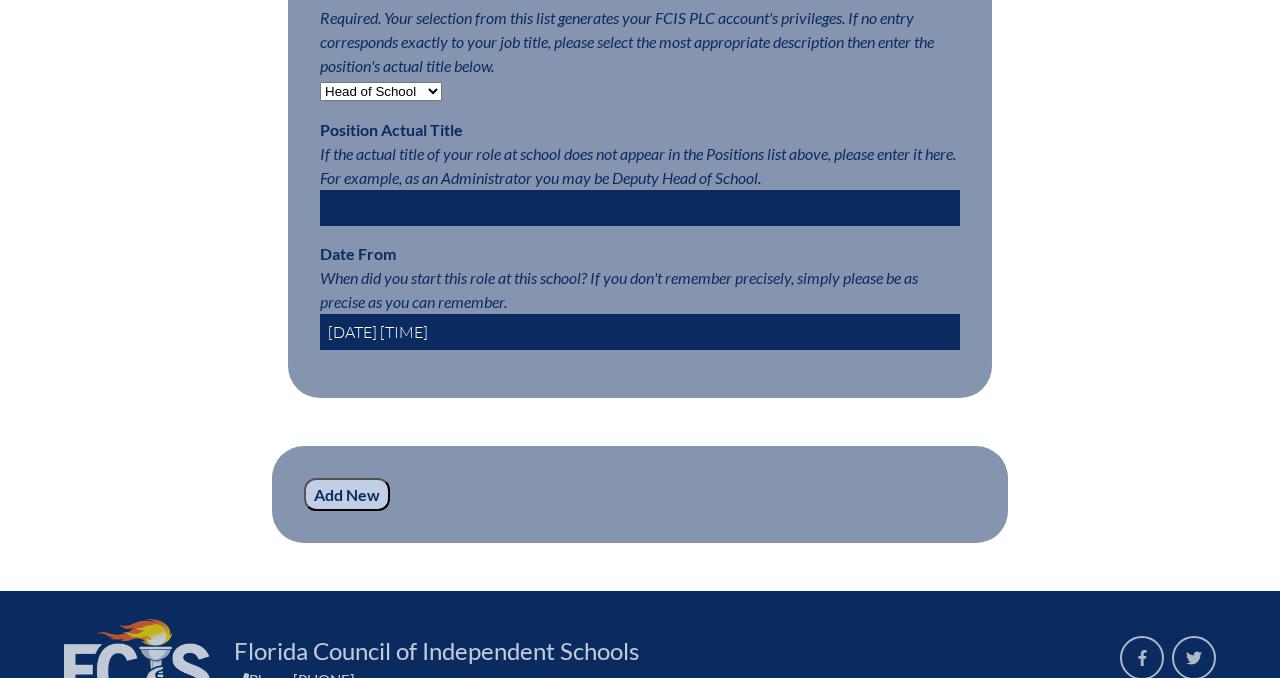 scroll, scrollTop: 1169, scrollLeft: 0, axis: vertical 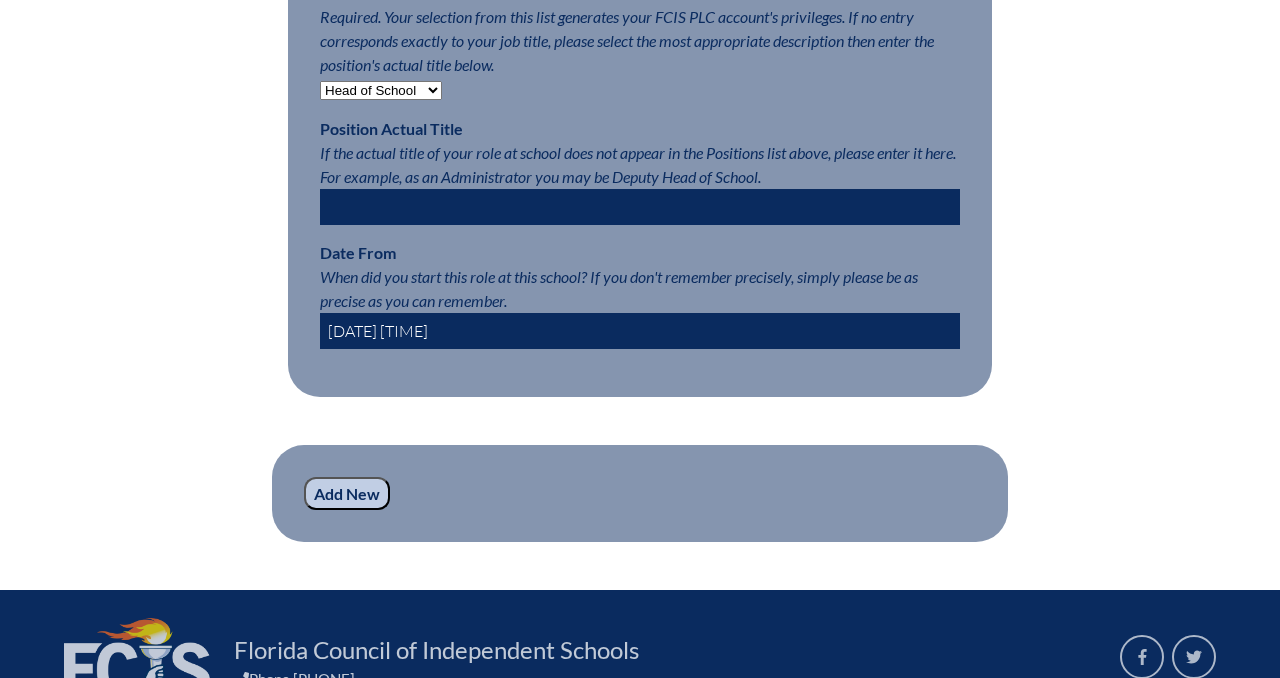 click on "[DATE] [TIME]" at bounding box center (640, 331) 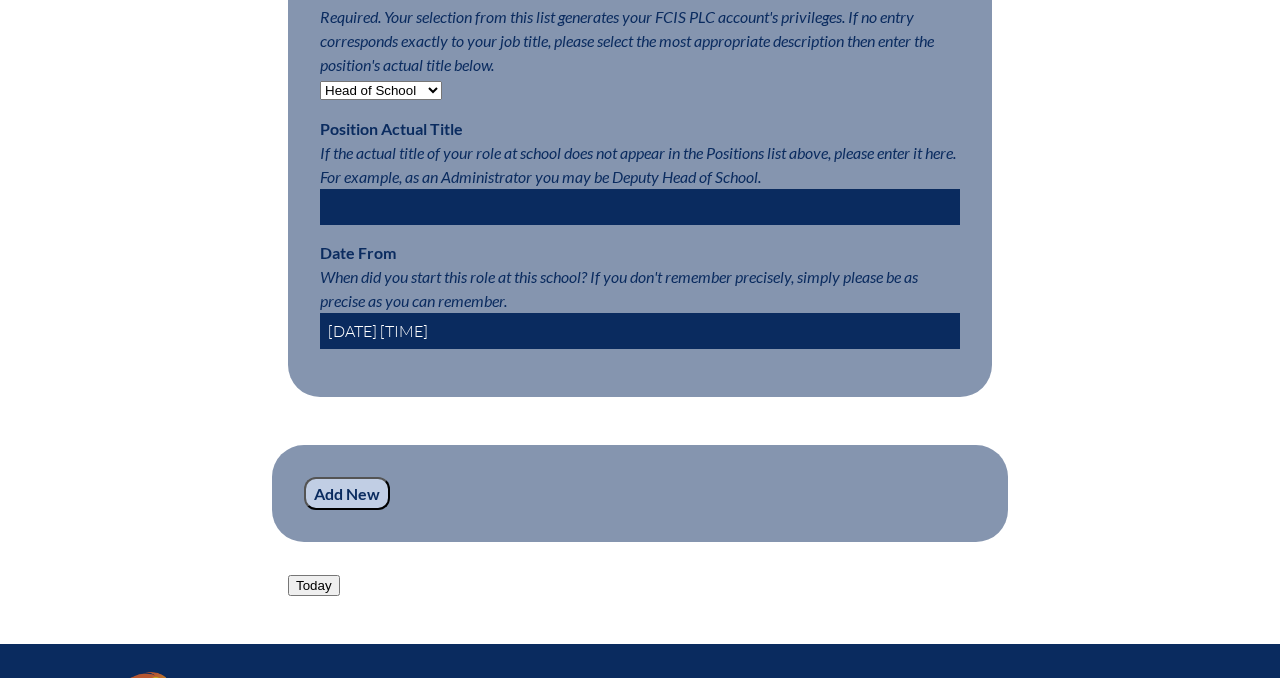 type on "[DATE] [TIME]" 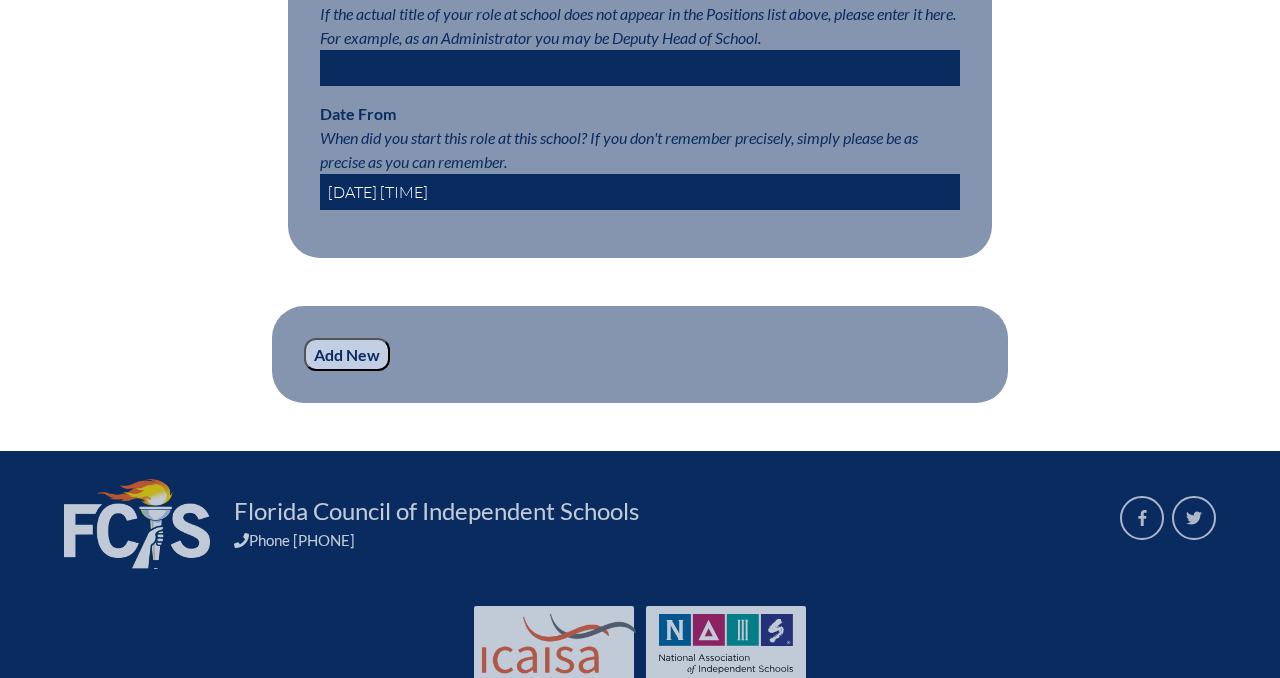 scroll, scrollTop: 1369, scrollLeft: 0, axis: vertical 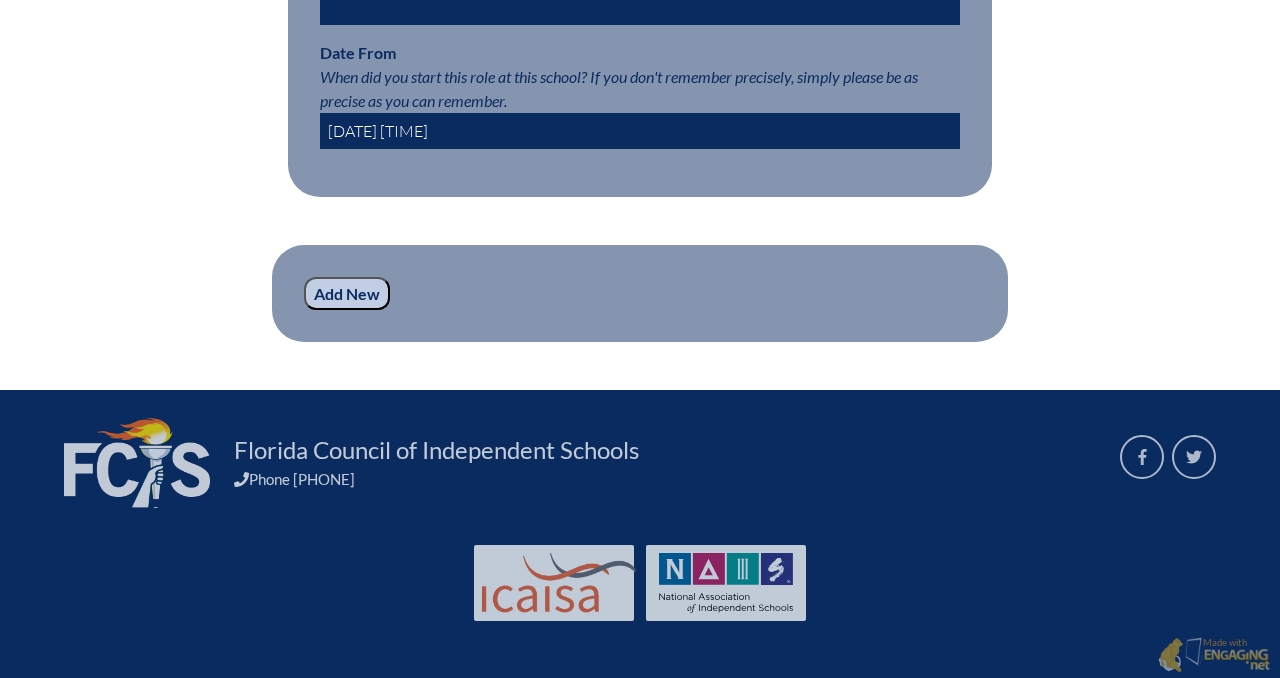 click on "Add New" at bounding box center (347, 294) 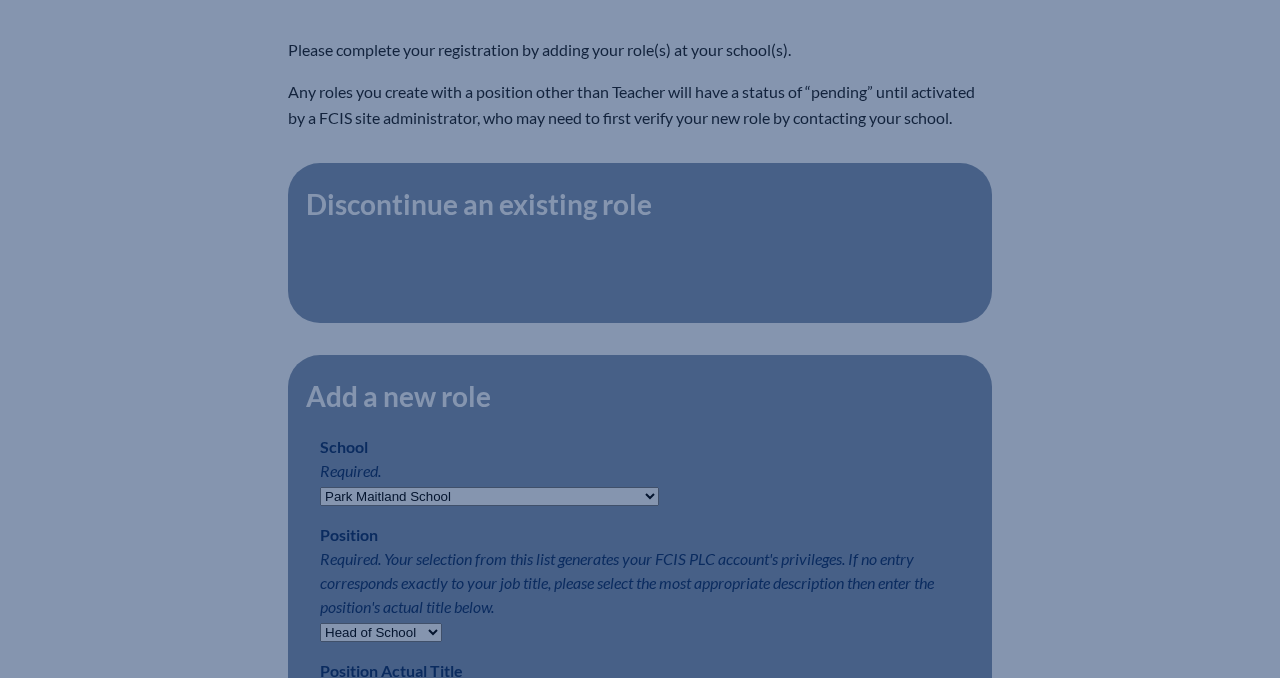 scroll, scrollTop: 577, scrollLeft: 0, axis: vertical 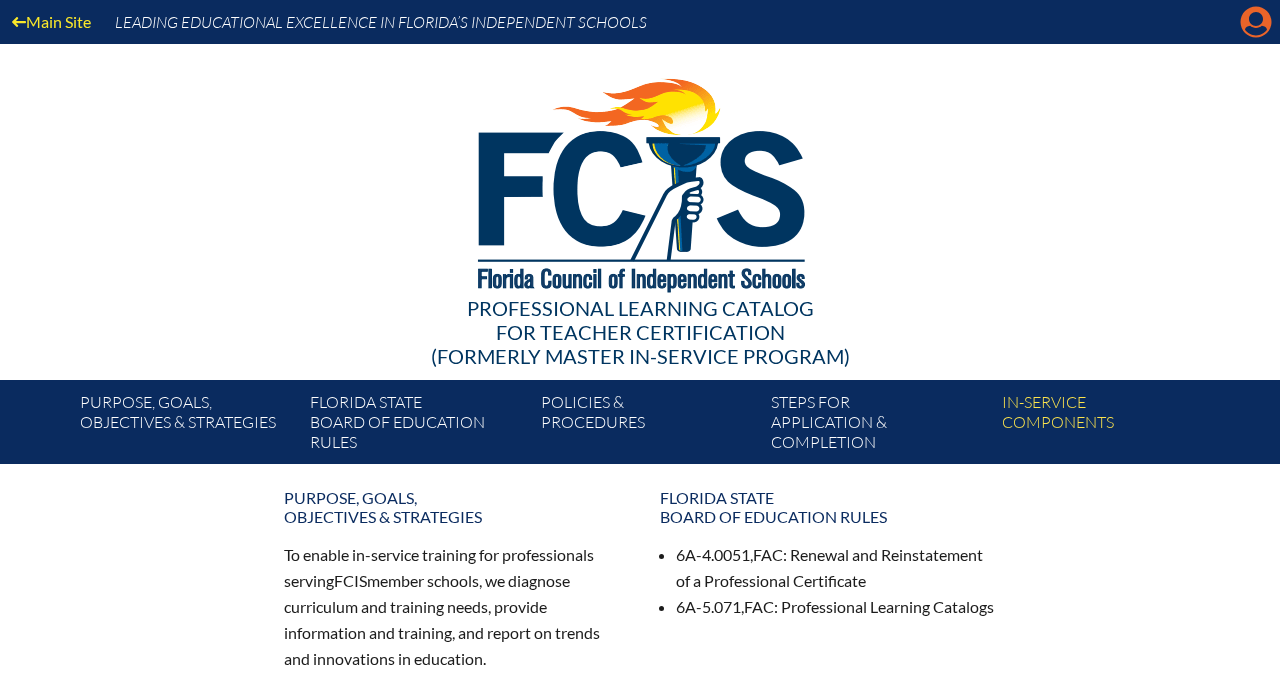 click 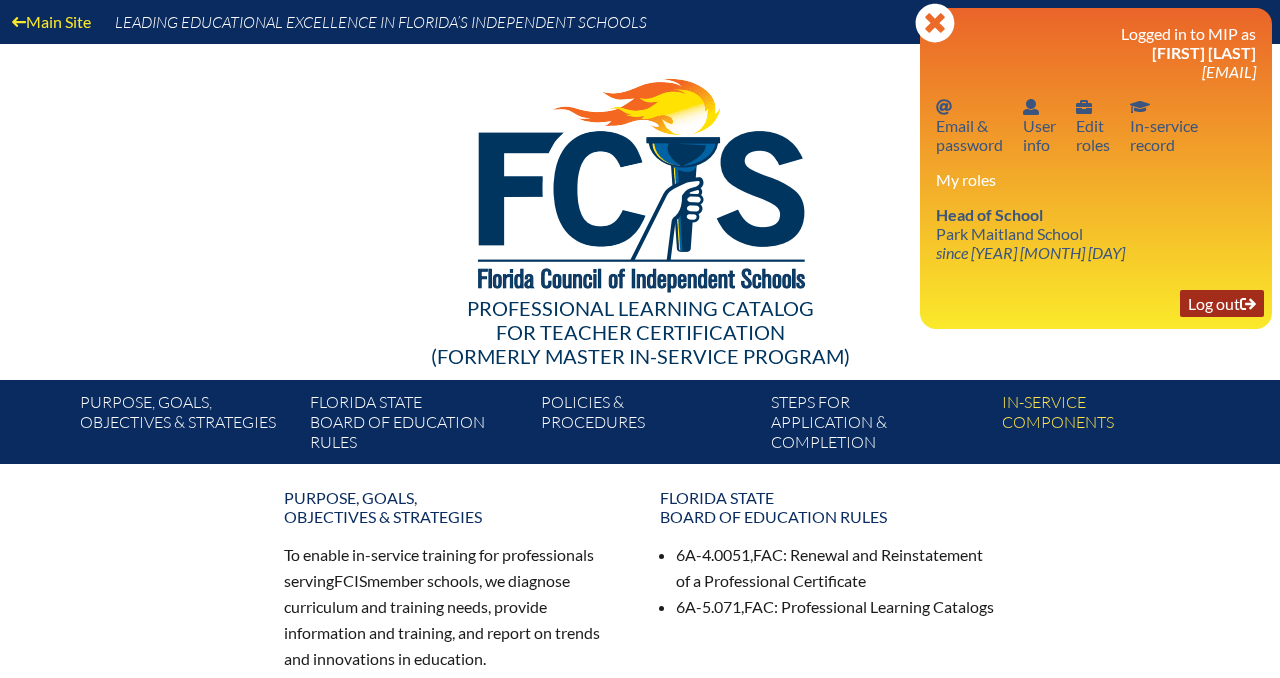 click on "Log out
Log out" at bounding box center [1222, 303] 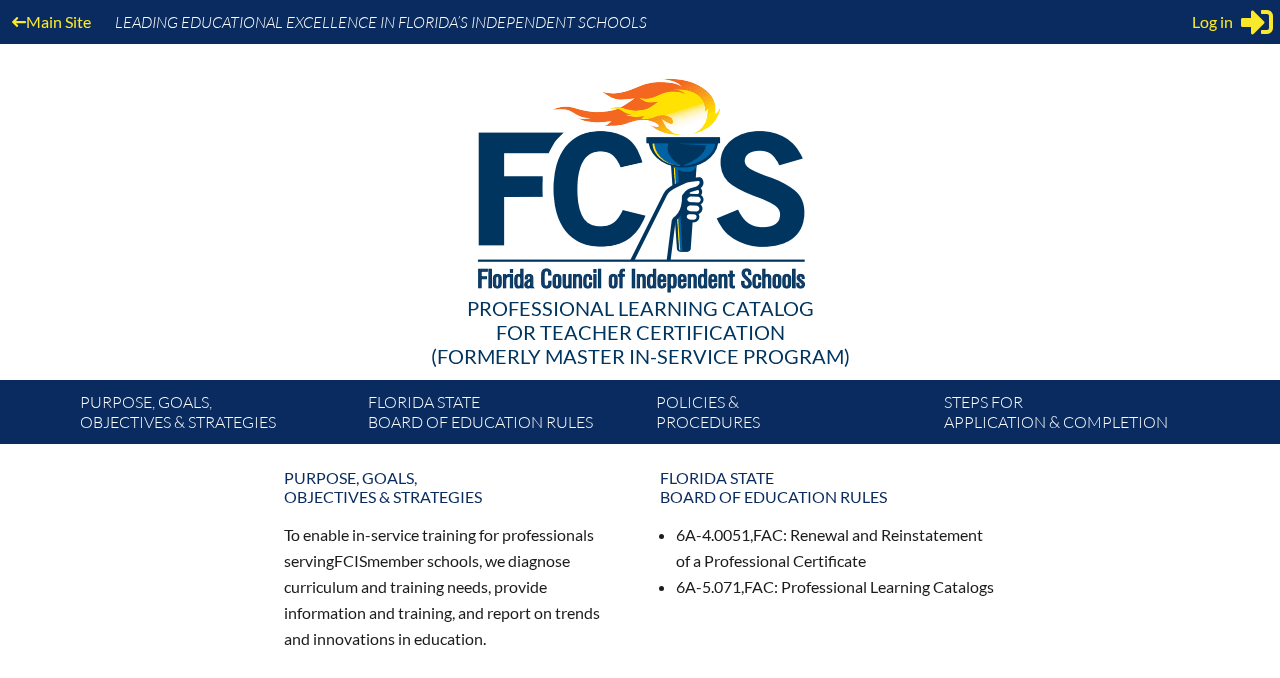 scroll, scrollTop: 0, scrollLeft: 0, axis: both 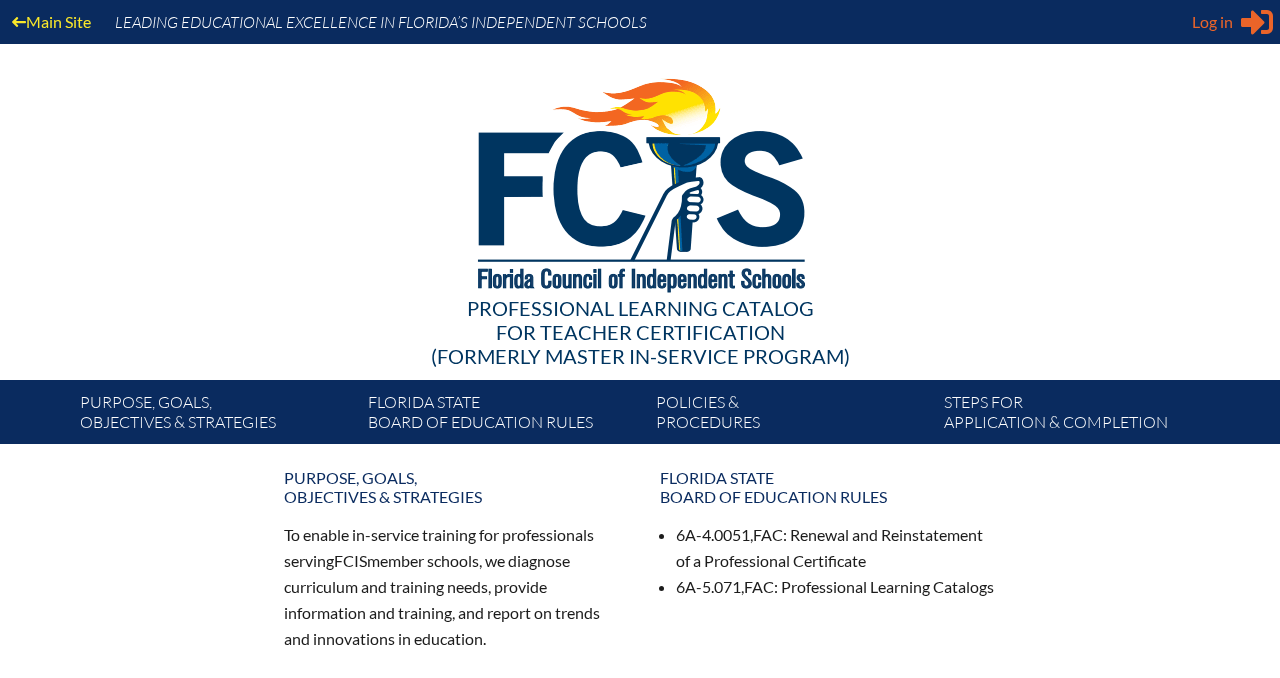 click on "Log in" at bounding box center (1212, 22) 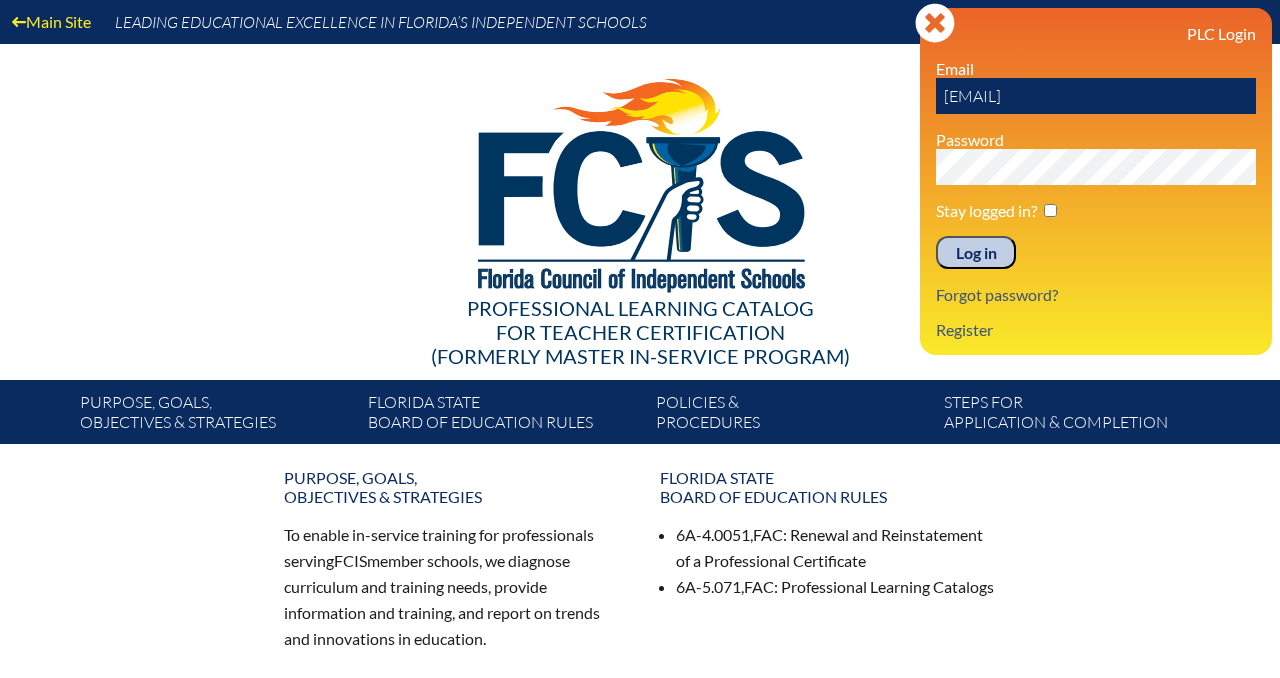 click on "manna@springedugroup.com" at bounding box center (1096, 96) 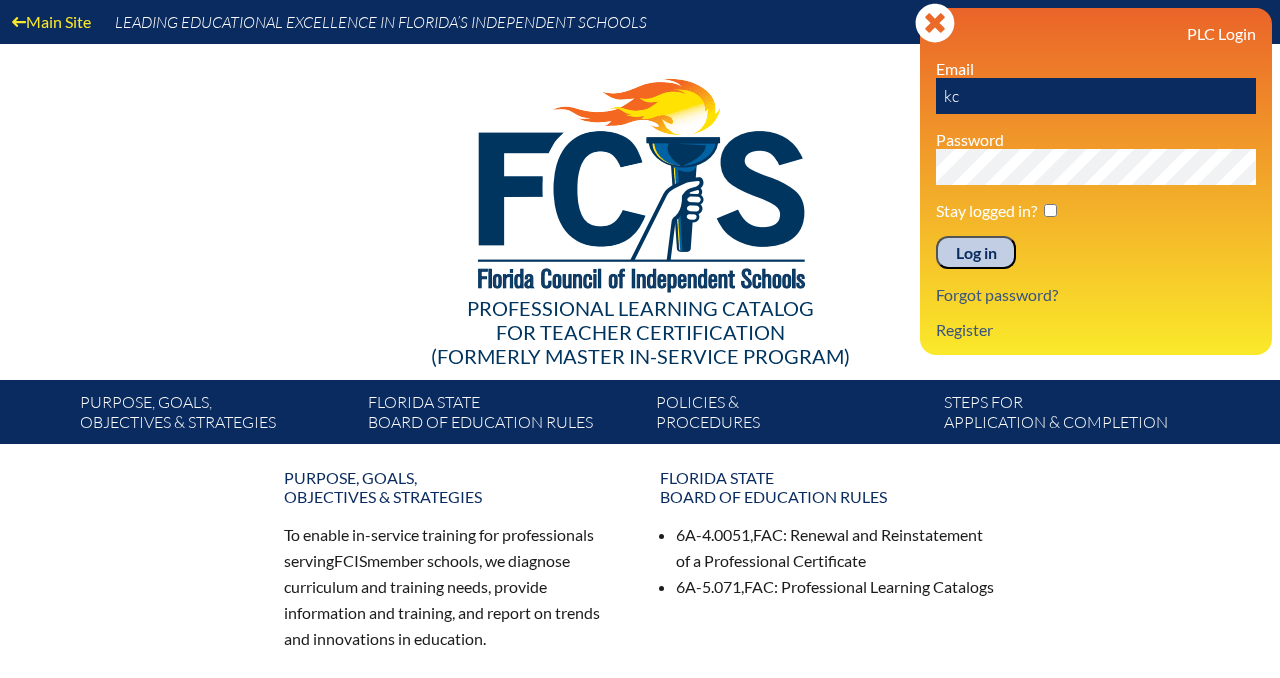 type on "[EMAIL]" 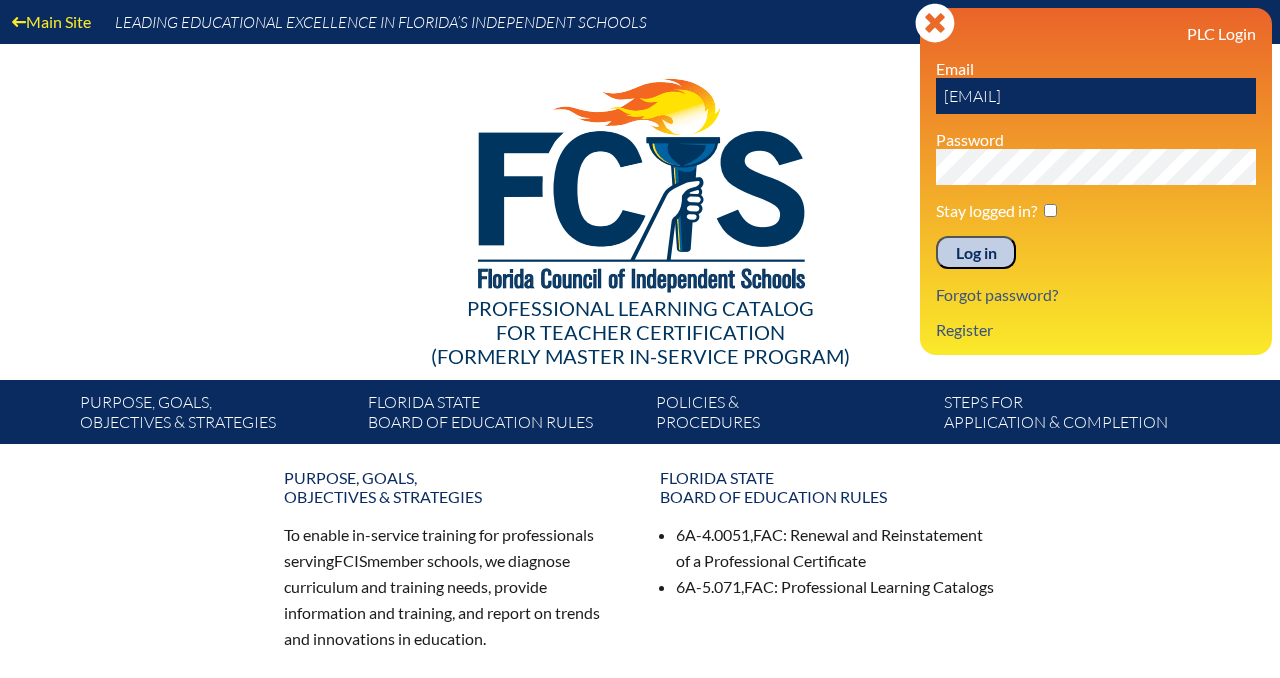 click on "Log in" at bounding box center [976, 253] 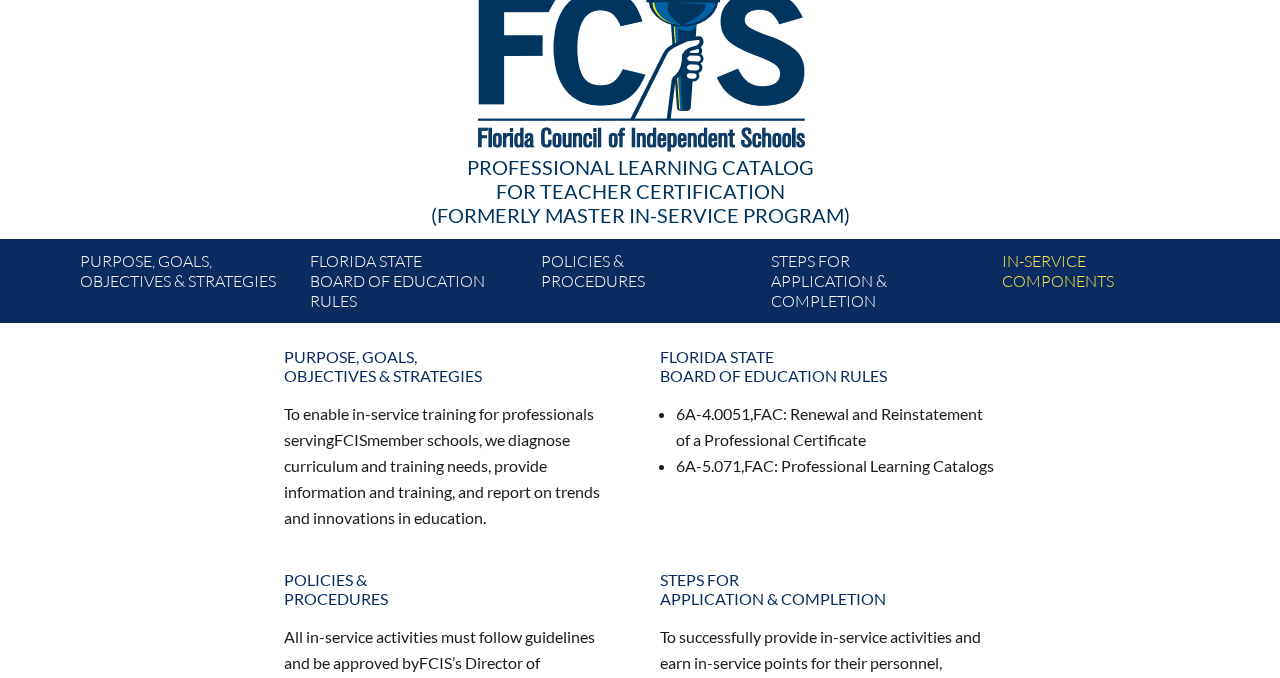 scroll, scrollTop: 0, scrollLeft: 0, axis: both 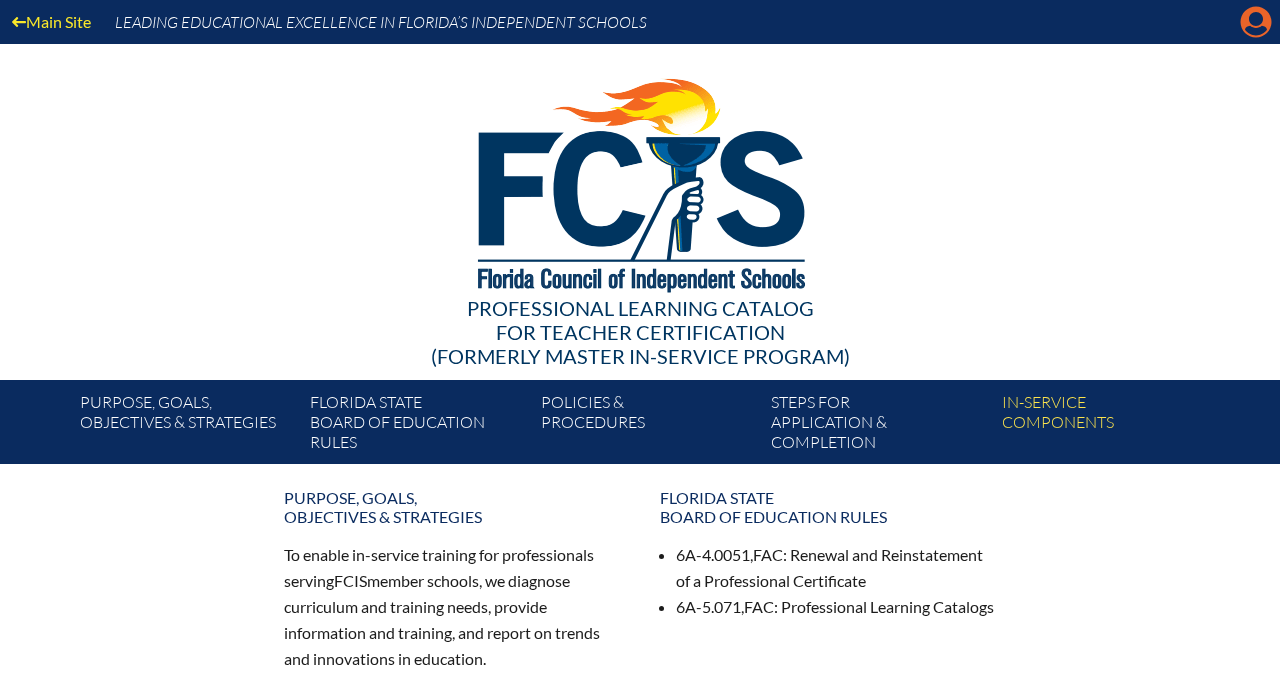 click on "Manage account" 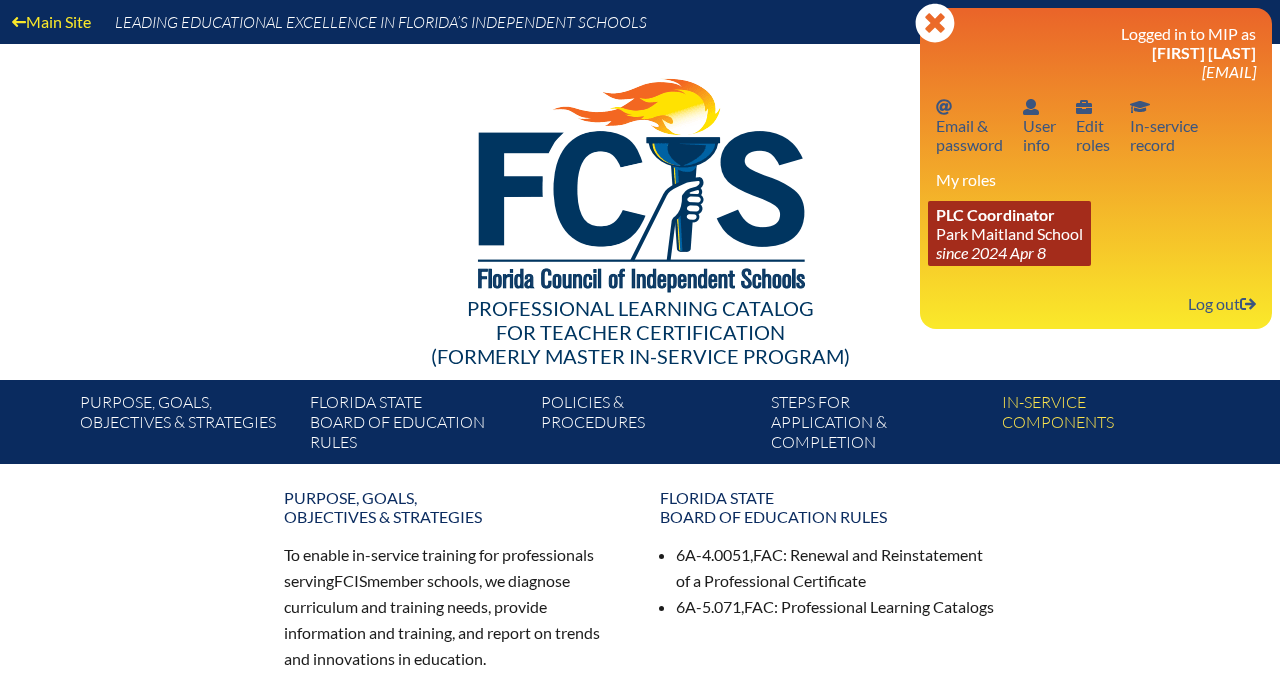 click on "PLC Coordinator" at bounding box center [995, 214] 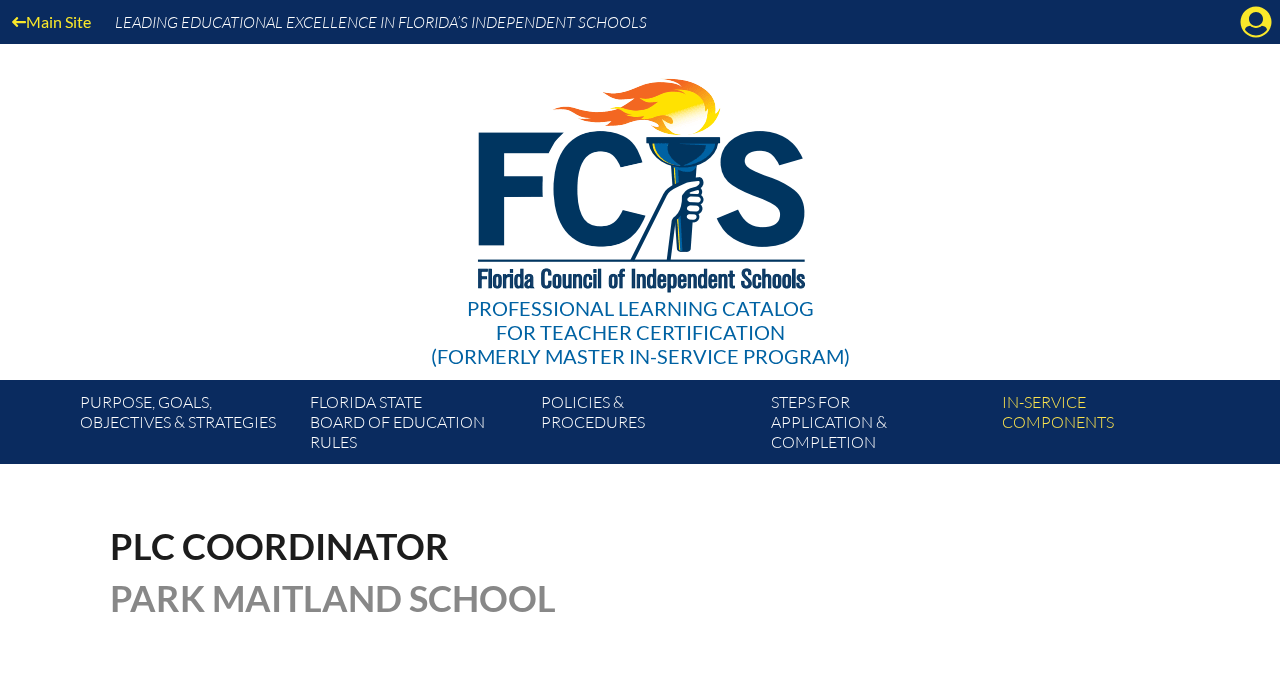 scroll, scrollTop: 0, scrollLeft: 0, axis: both 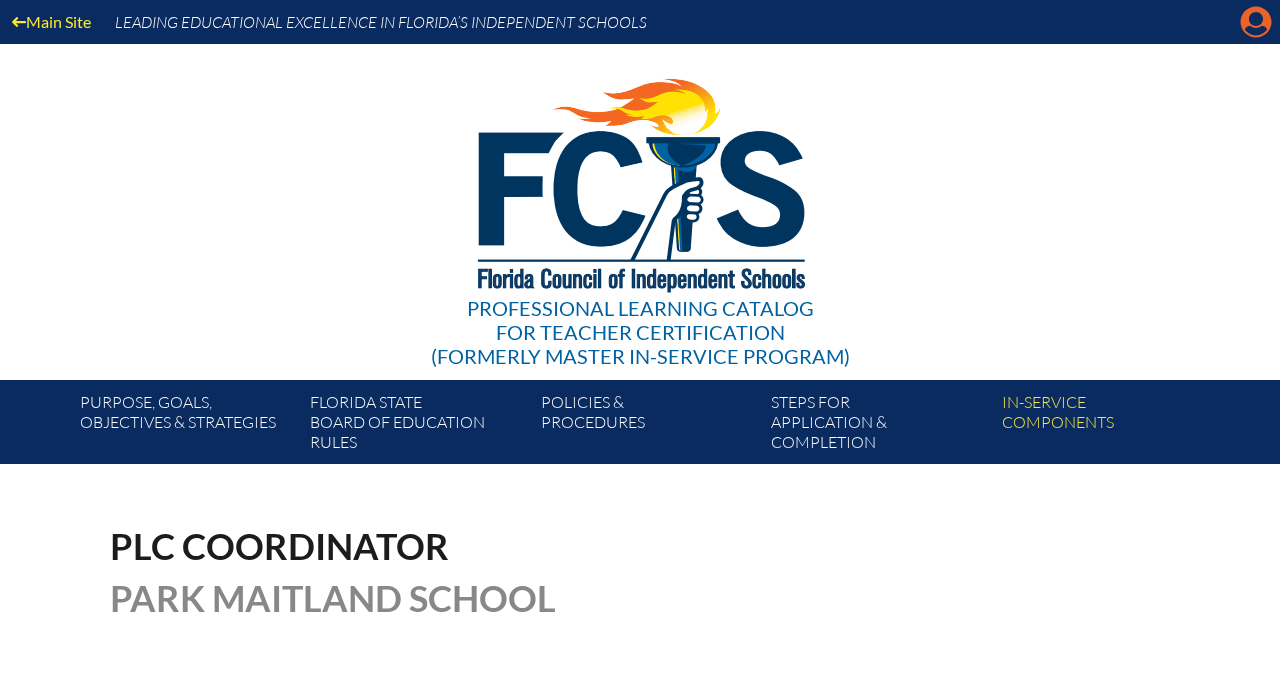 click on "Manage account" 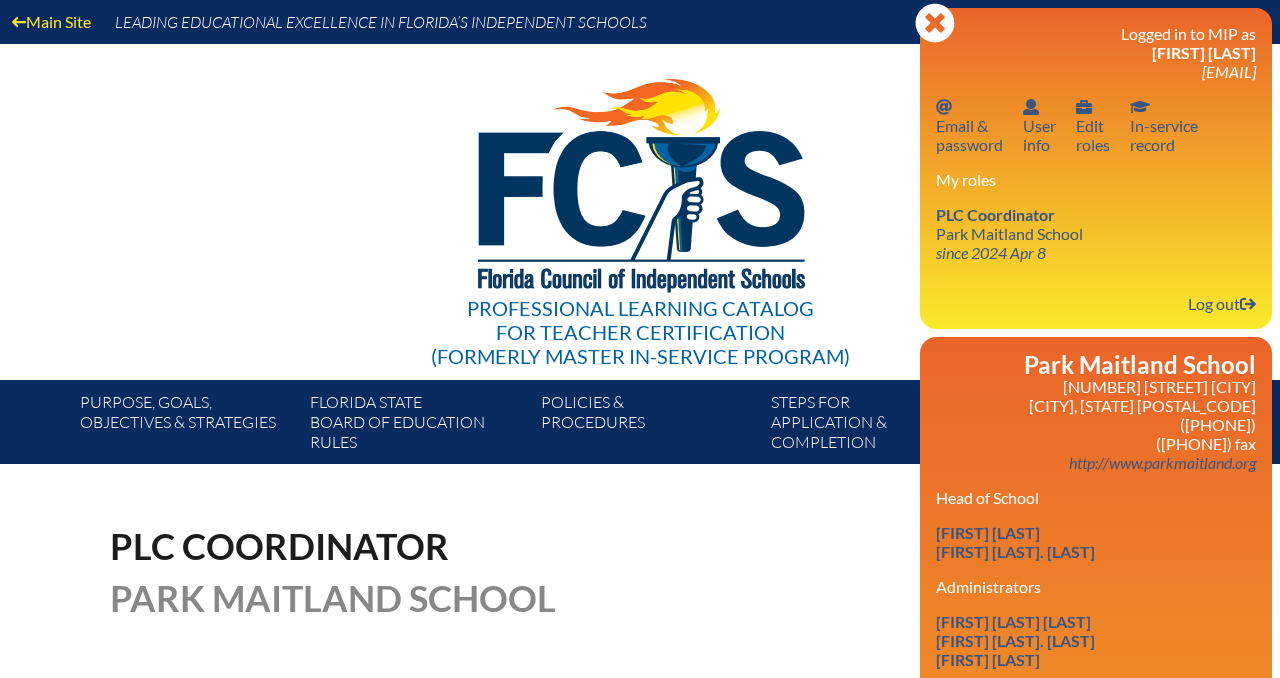 click on "Professional Learning Catalog
for Teacher Certification
(formerly Master In-service Program)" at bounding box center (640, 212) 